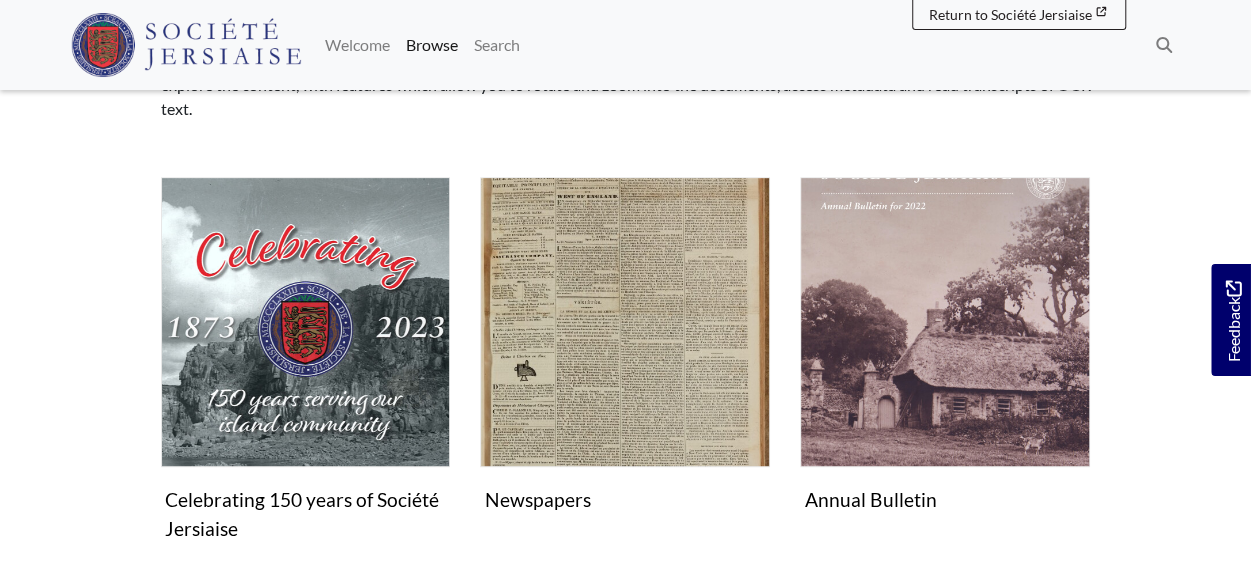 scroll, scrollTop: 320, scrollLeft: 0, axis: vertical 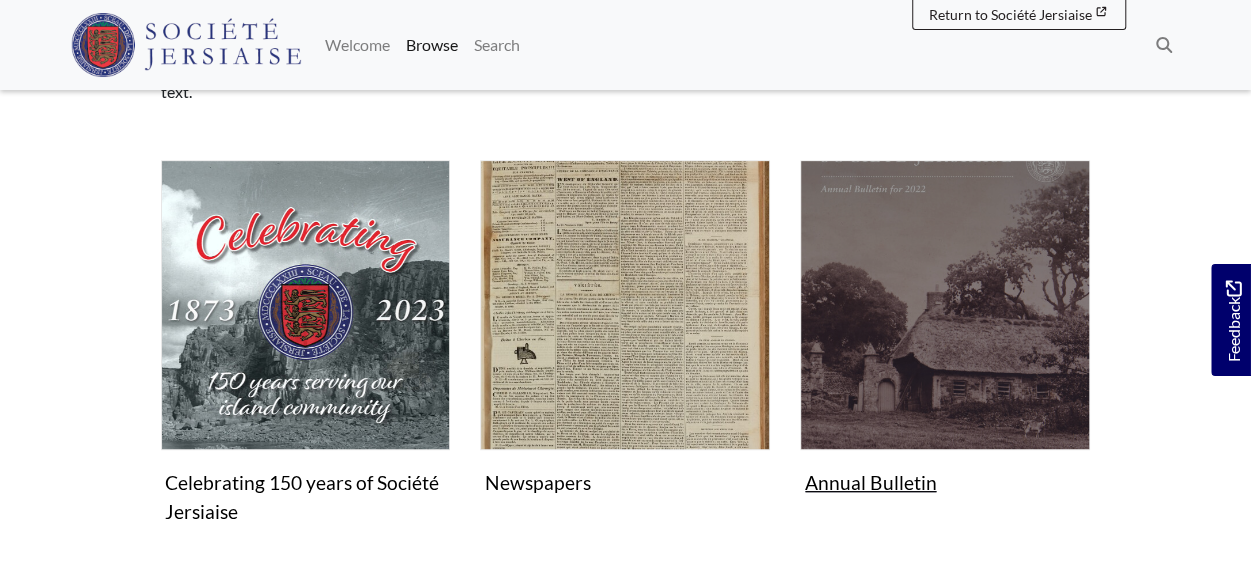 click on "Annual Bulletin
Collection" at bounding box center (945, 331) 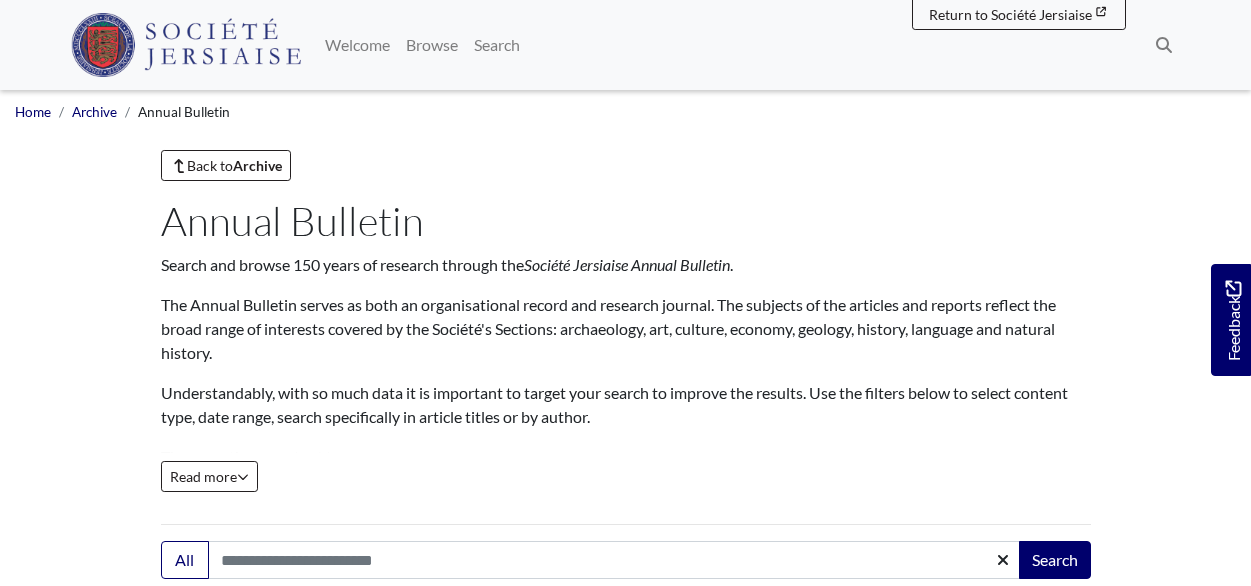 scroll, scrollTop: 0, scrollLeft: 0, axis: both 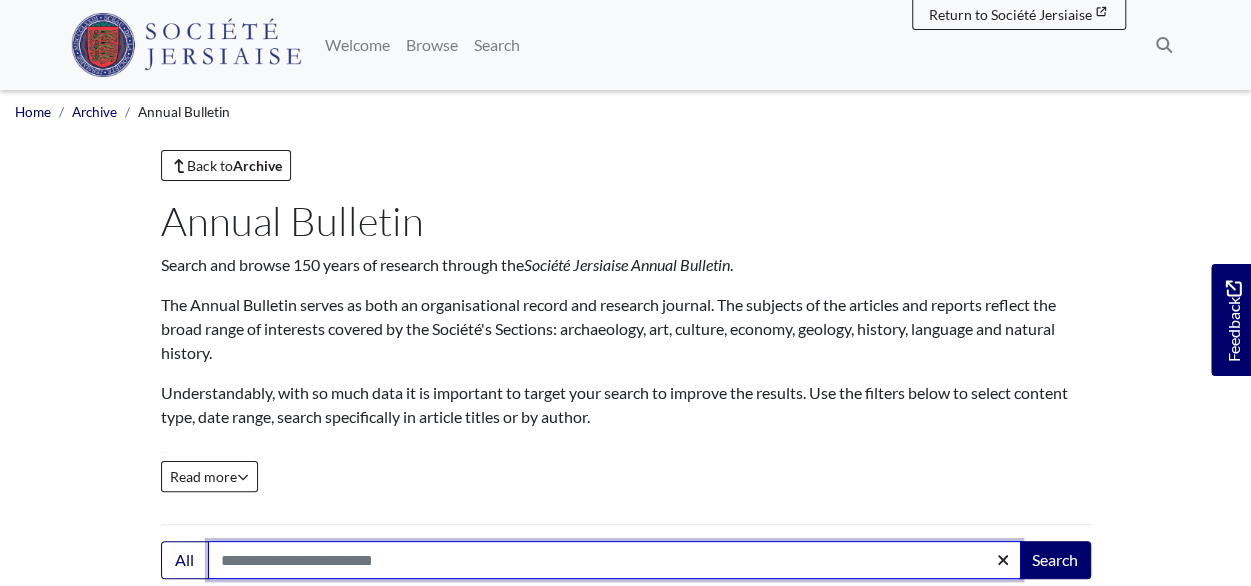 click on "Search:" at bounding box center [614, 560] 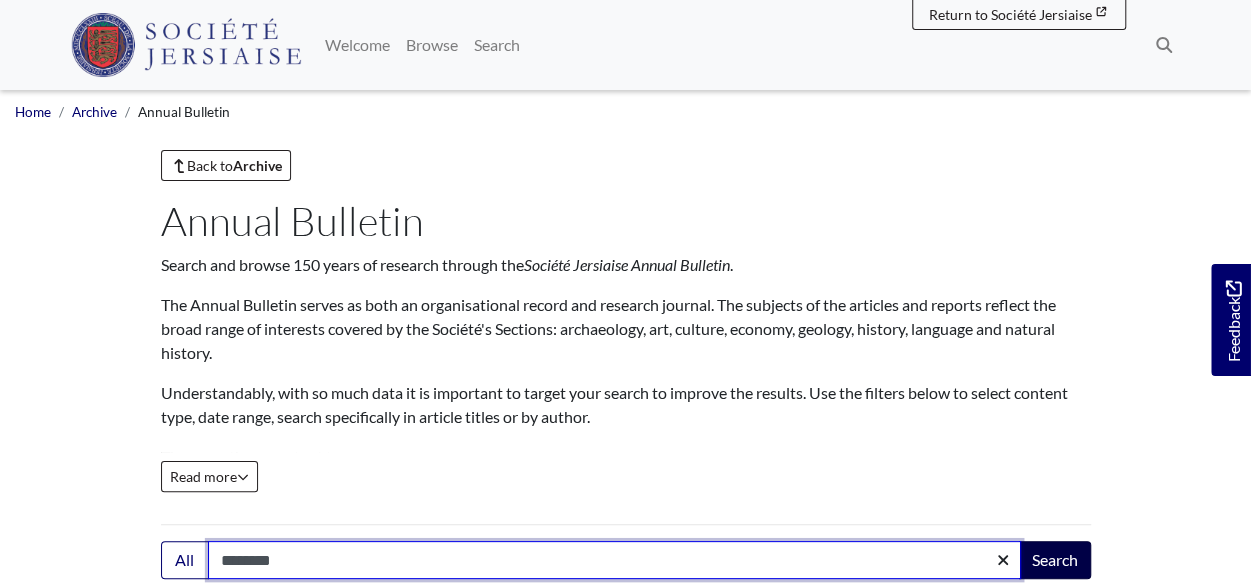 type on "********" 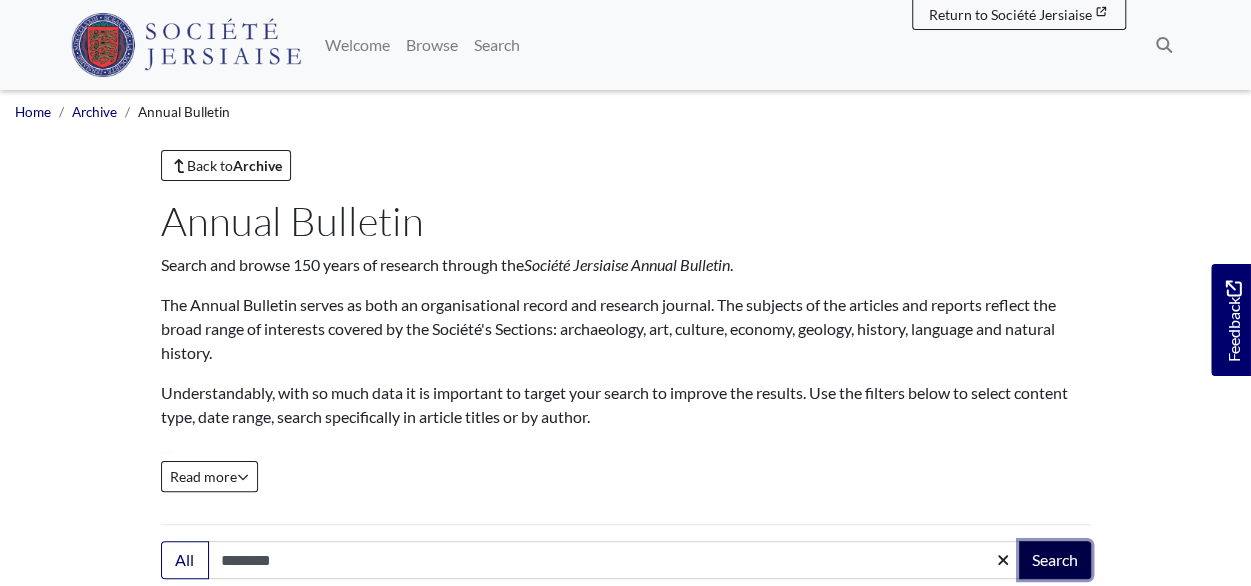 click on "Search" at bounding box center (1055, 560) 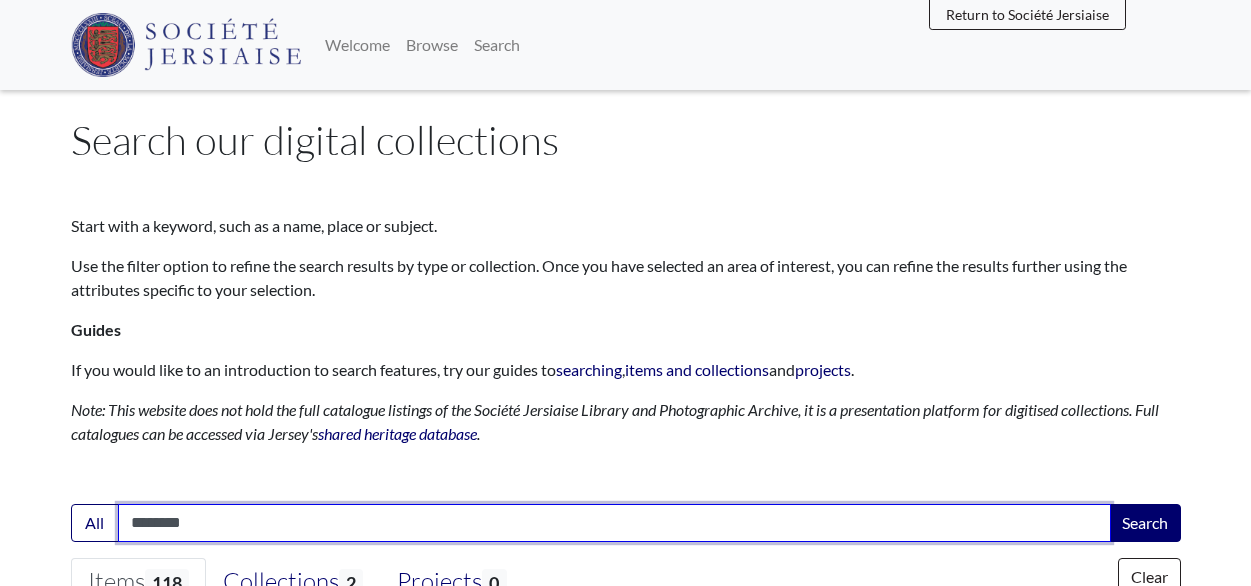 scroll, scrollTop: 0, scrollLeft: 0, axis: both 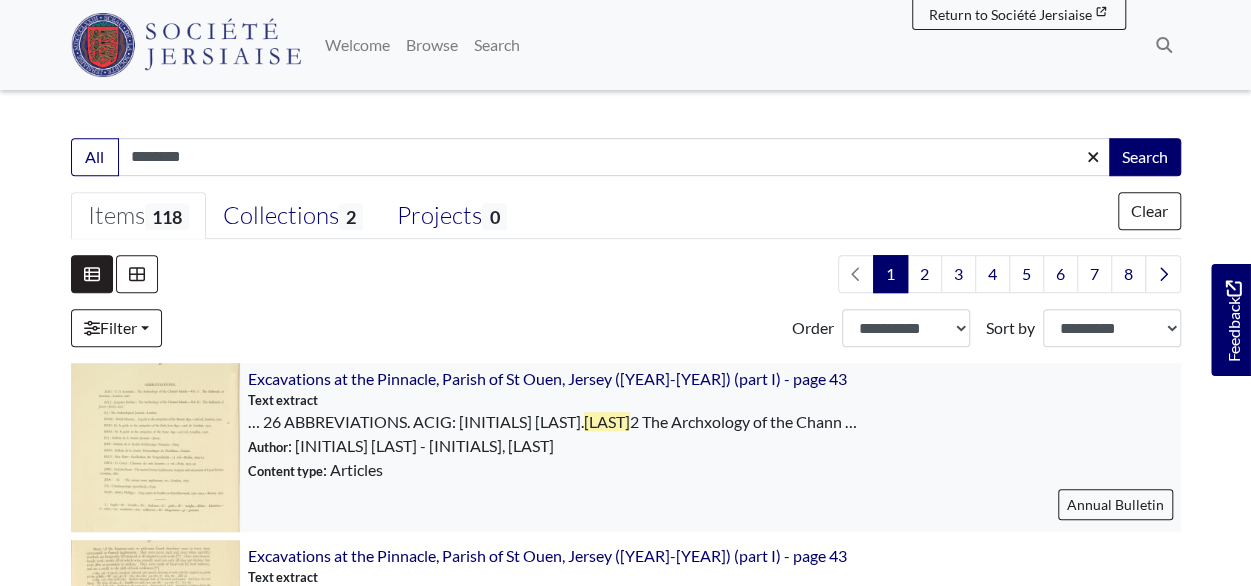 click at bounding box center [155, 447] 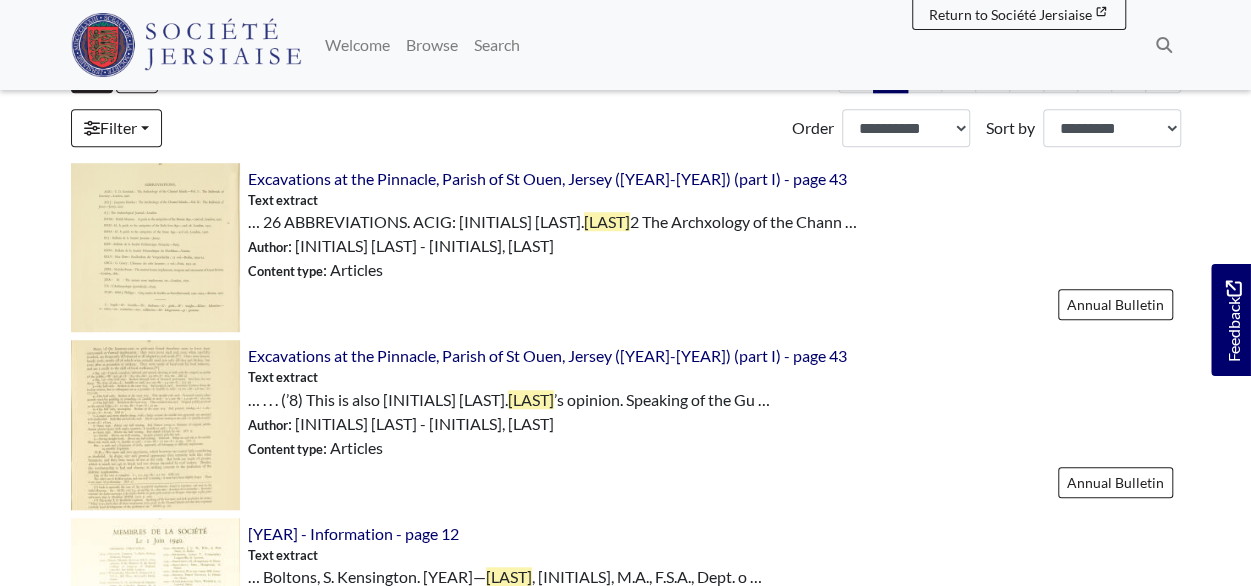 scroll, scrollTop: 720, scrollLeft: 0, axis: vertical 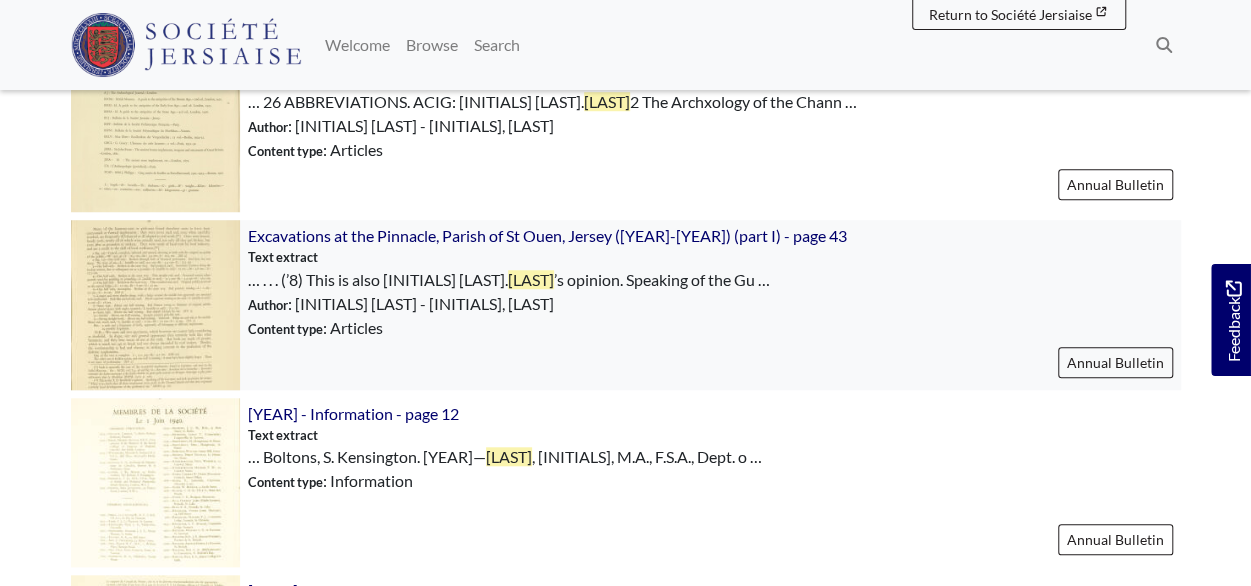 click at bounding box center (155, 304) 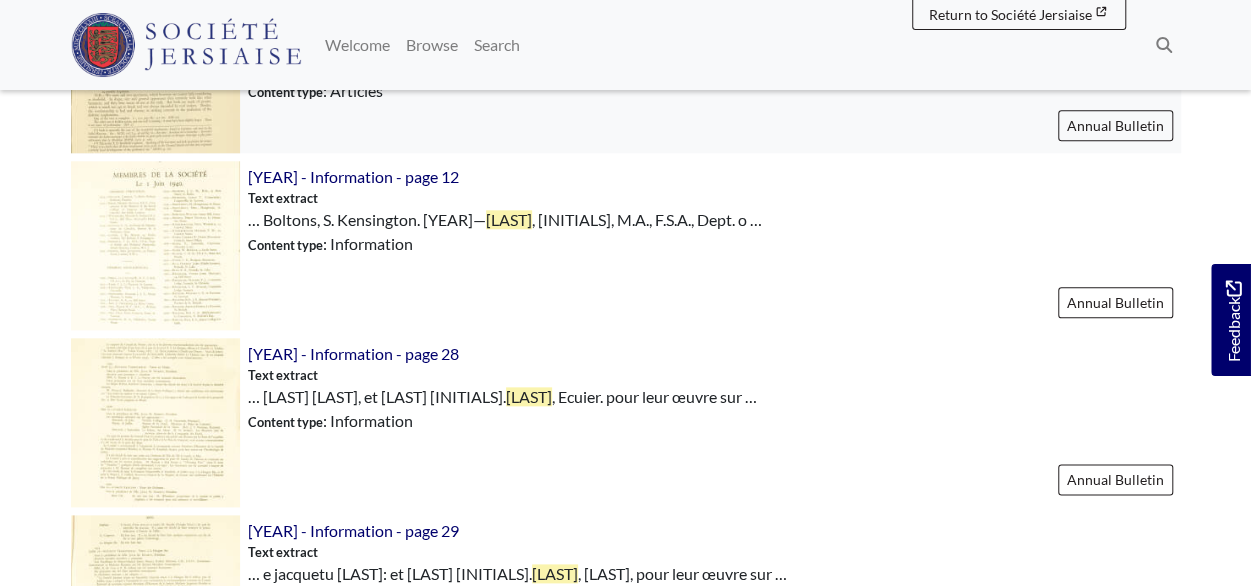 scroll, scrollTop: 960, scrollLeft: 0, axis: vertical 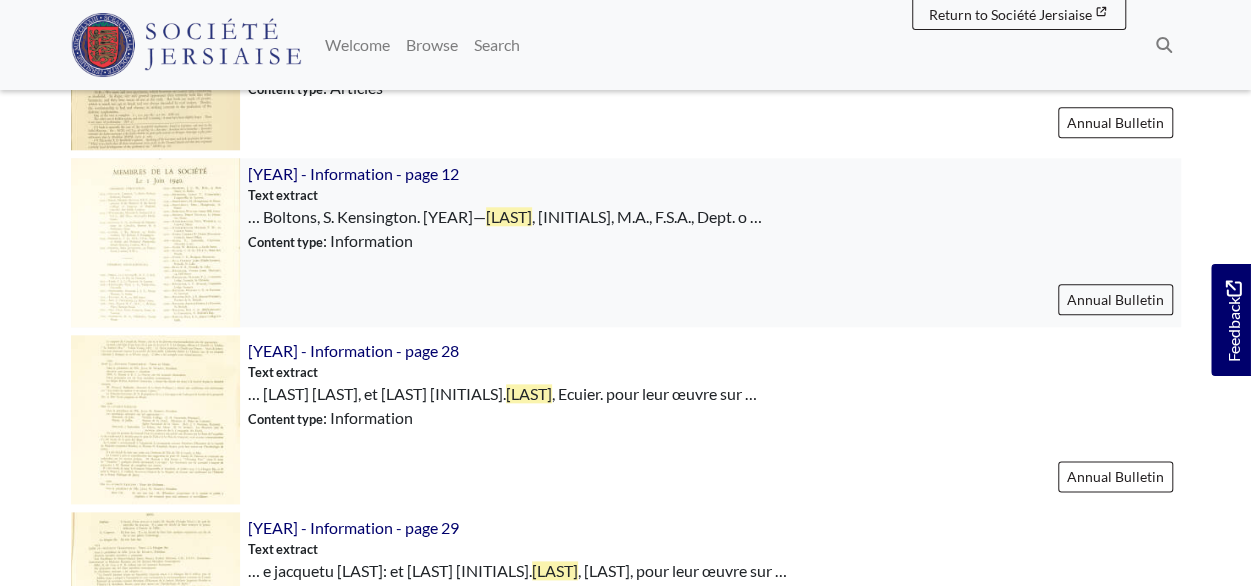 click at bounding box center (155, 242) 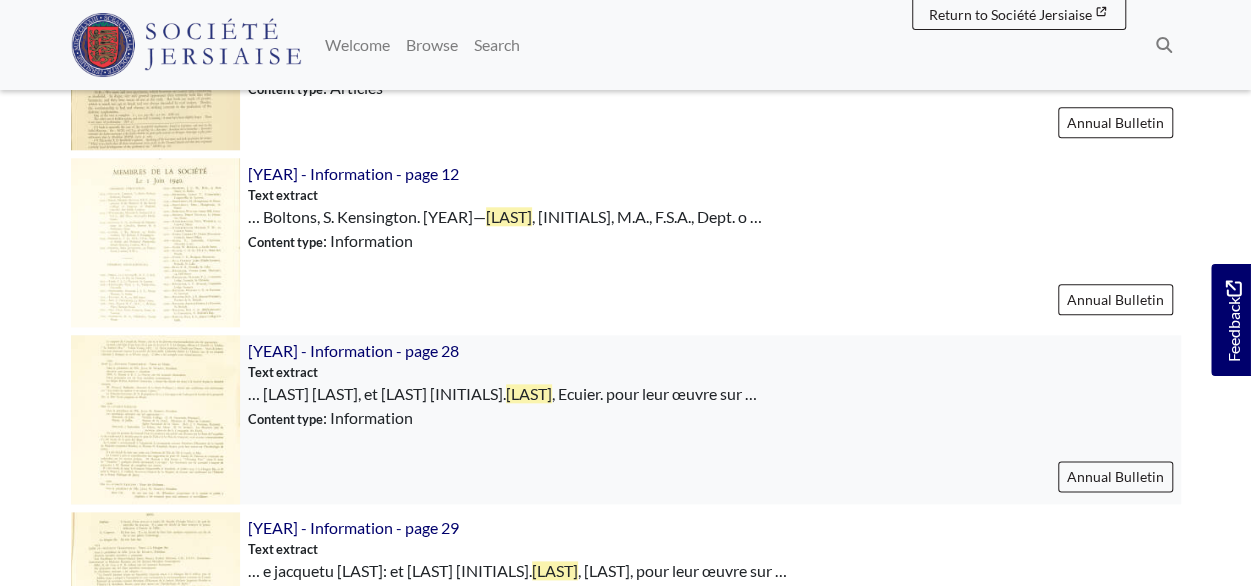 click at bounding box center (155, 419) 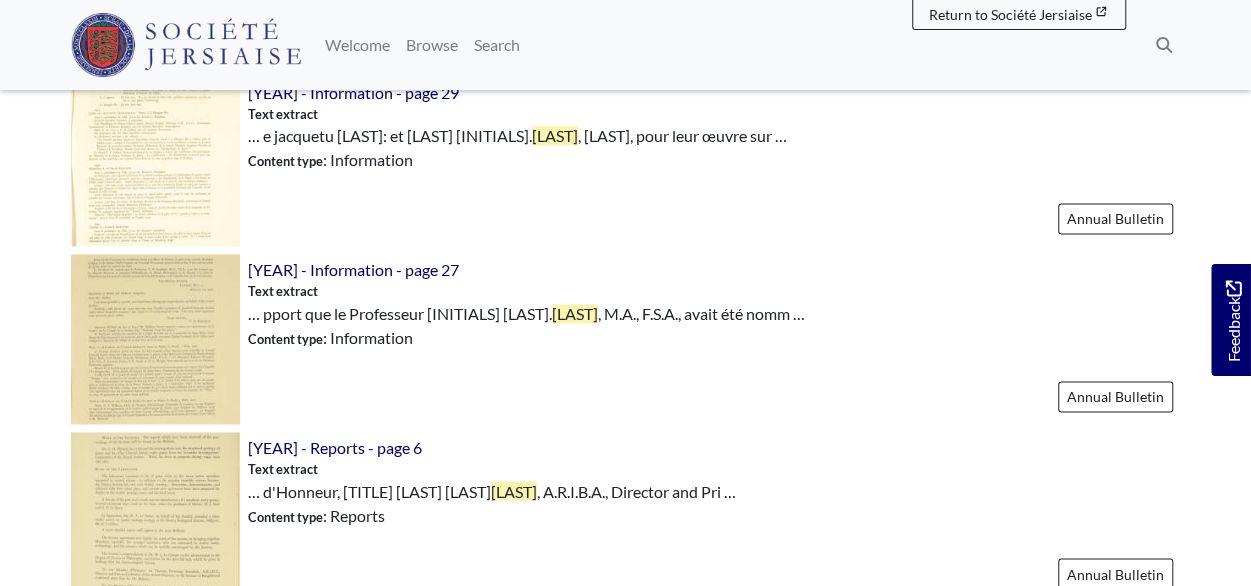 scroll, scrollTop: 1400, scrollLeft: 0, axis: vertical 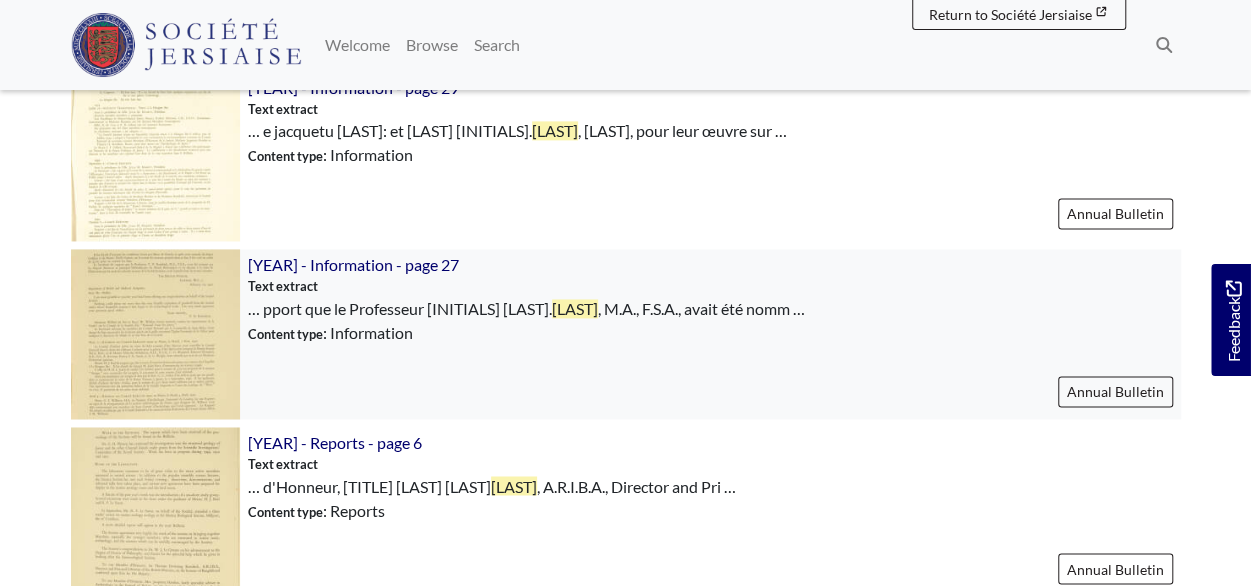 click at bounding box center [155, 333] 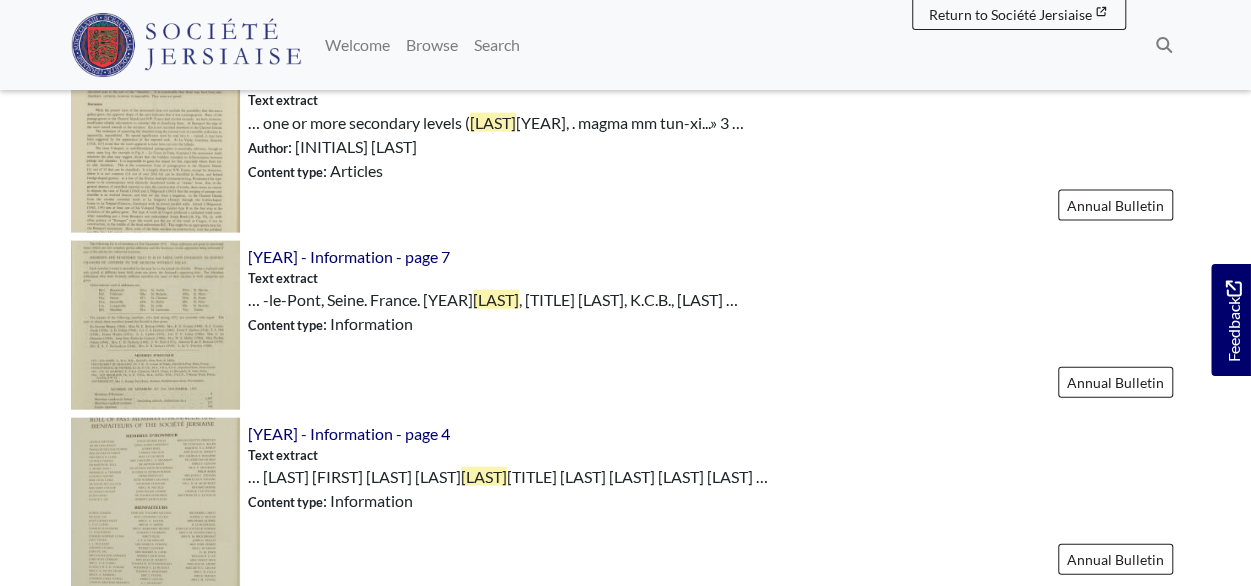 scroll, scrollTop: 2120, scrollLeft: 0, axis: vertical 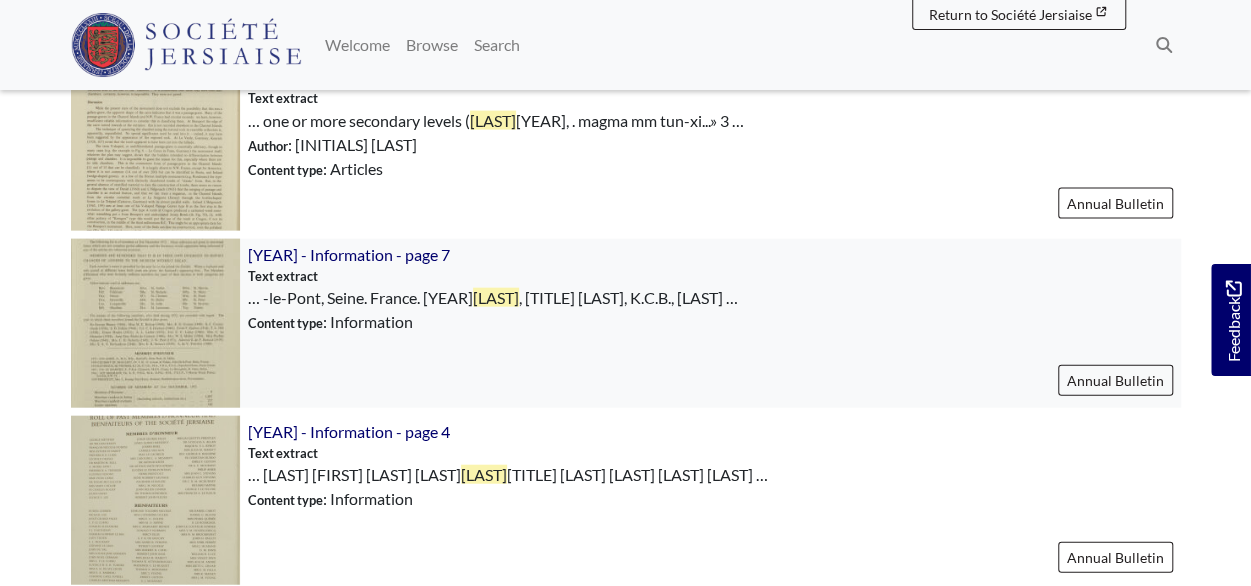 click at bounding box center [155, 323] 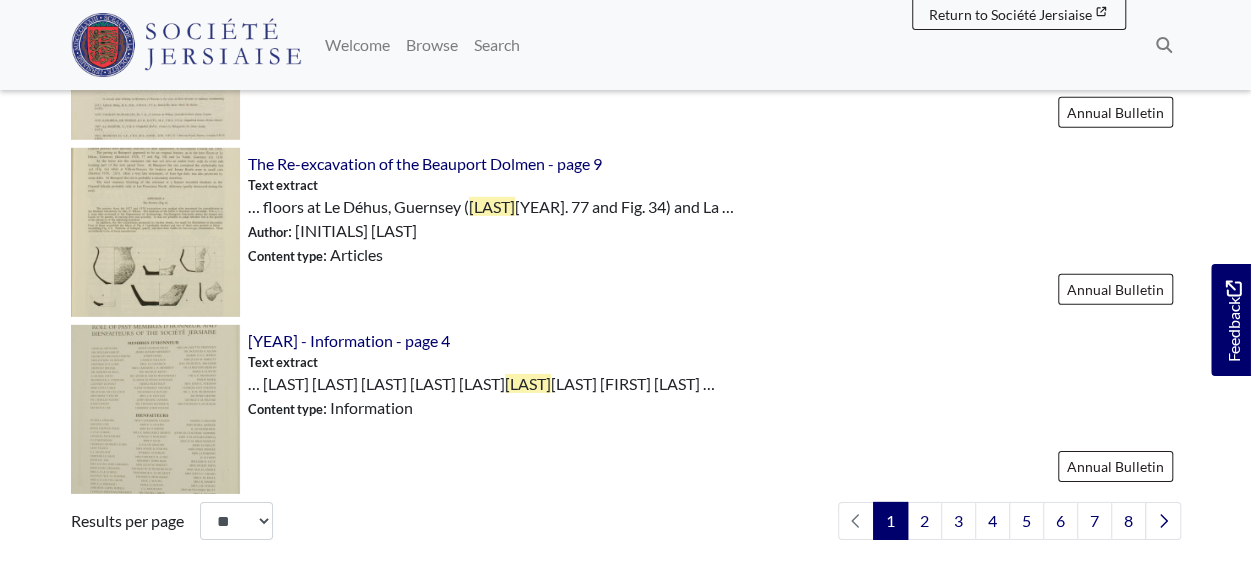 scroll, scrollTop: 2960, scrollLeft: 0, axis: vertical 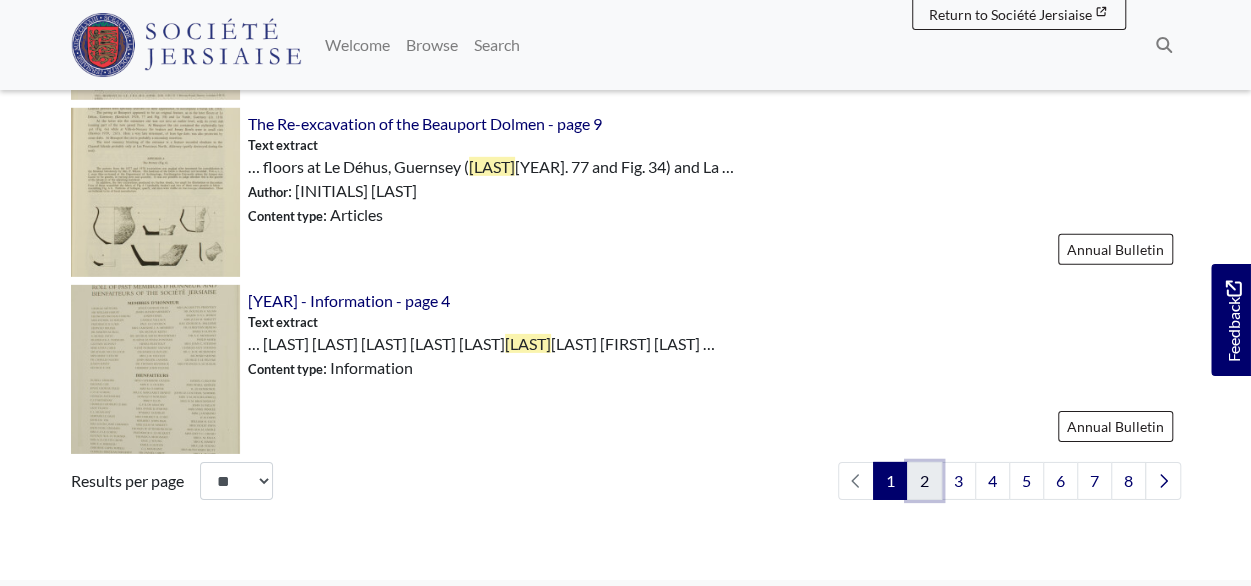 click on "2" at bounding box center (924, 481) 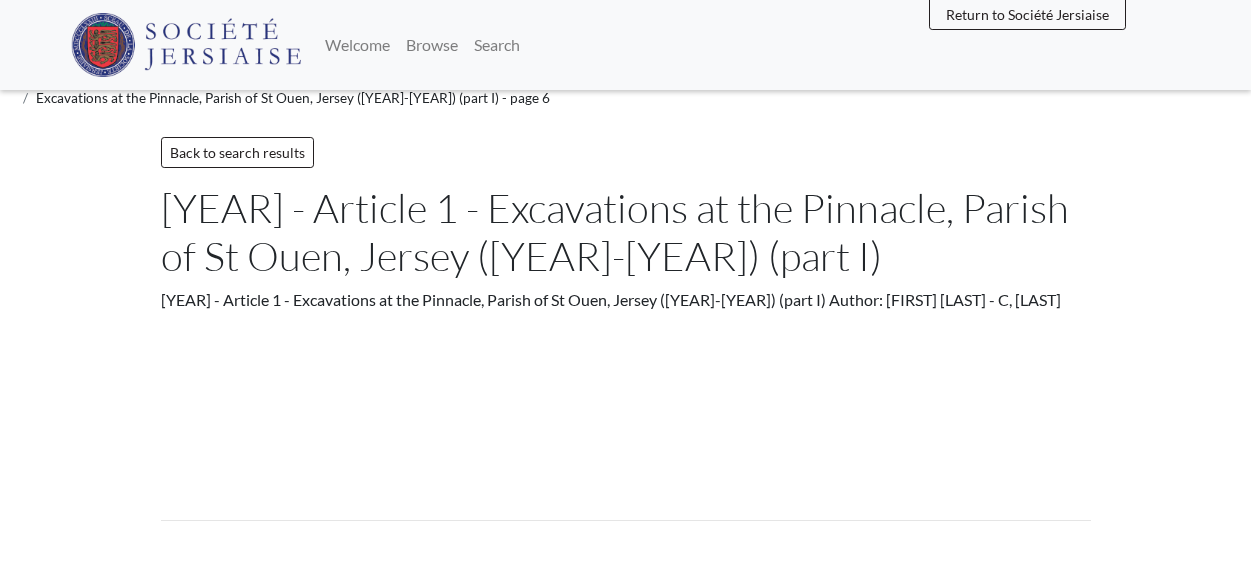 scroll, scrollTop: 0, scrollLeft: 0, axis: both 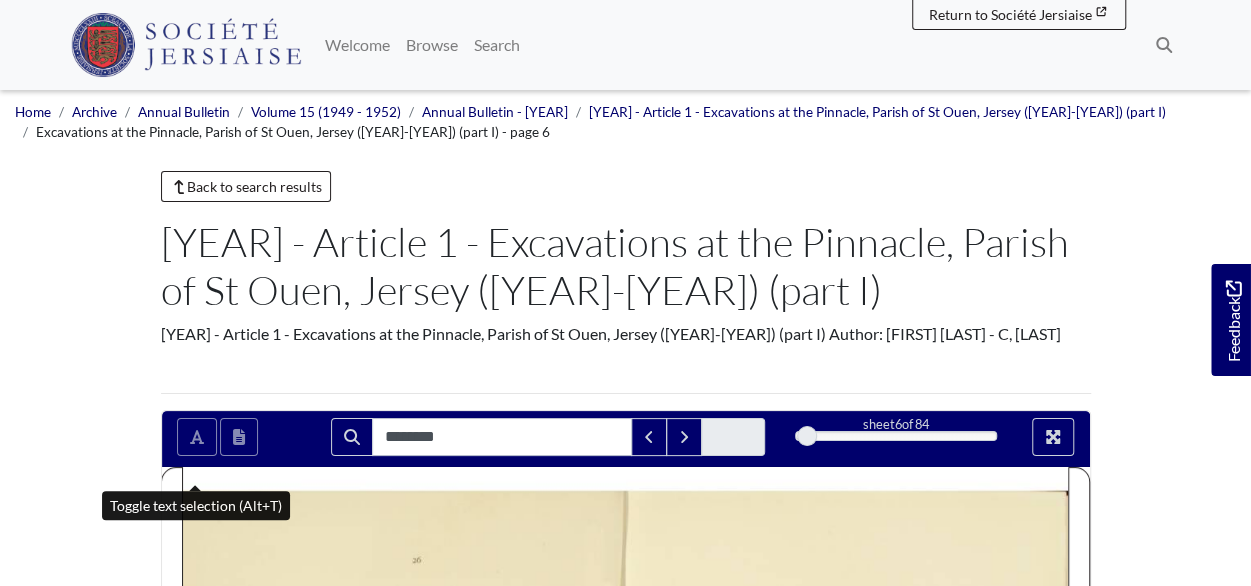 type on "********" 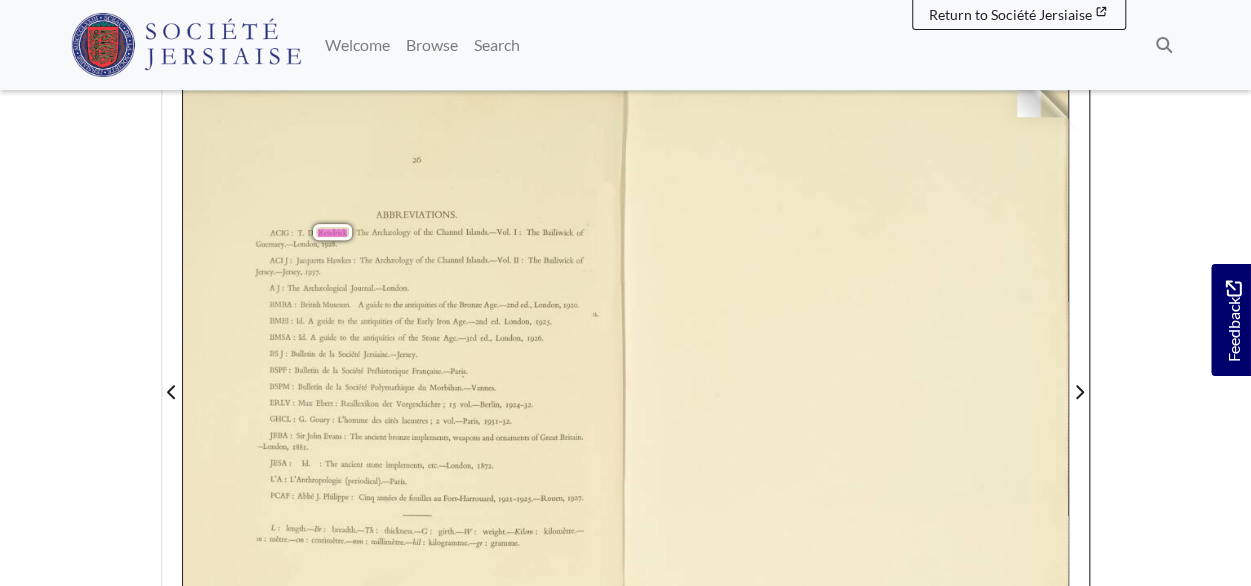 scroll, scrollTop: 440, scrollLeft: 0, axis: vertical 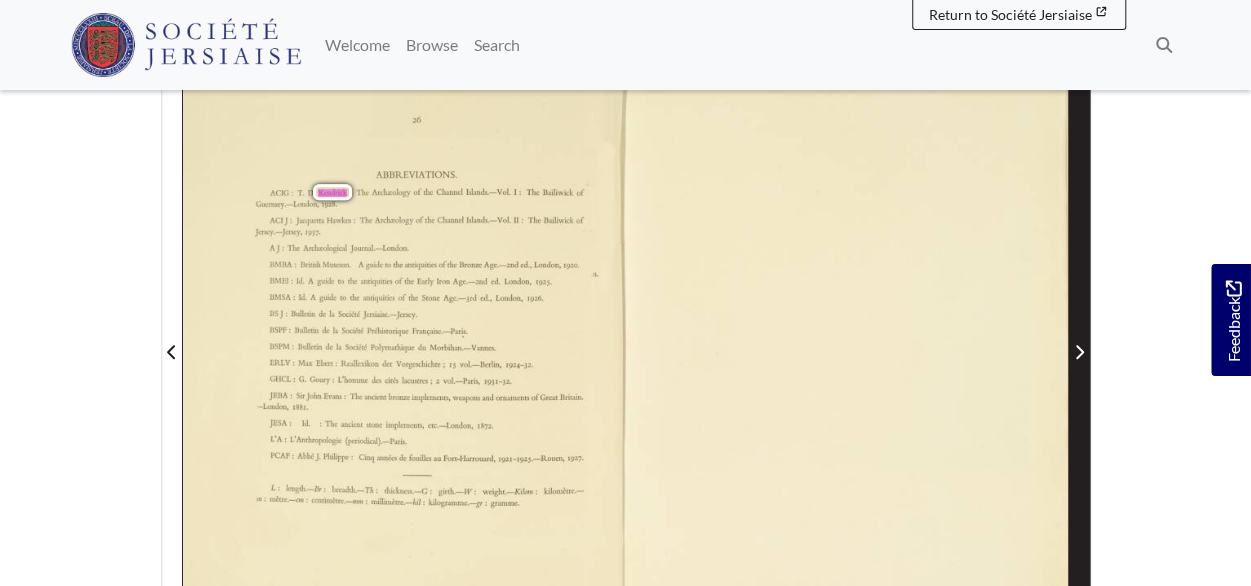 click 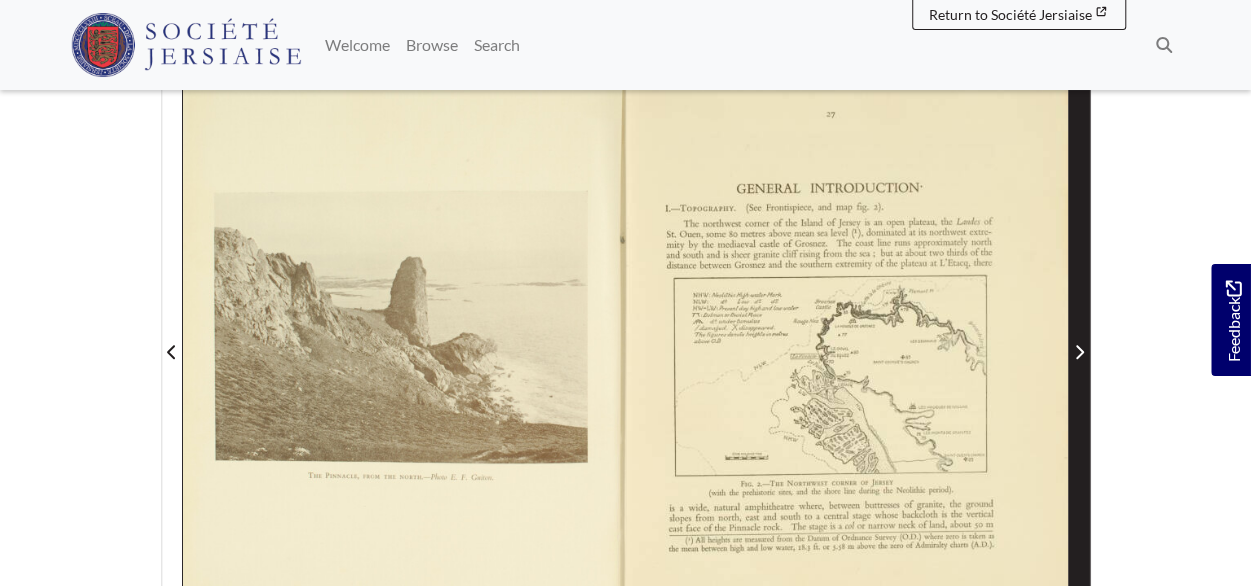 click 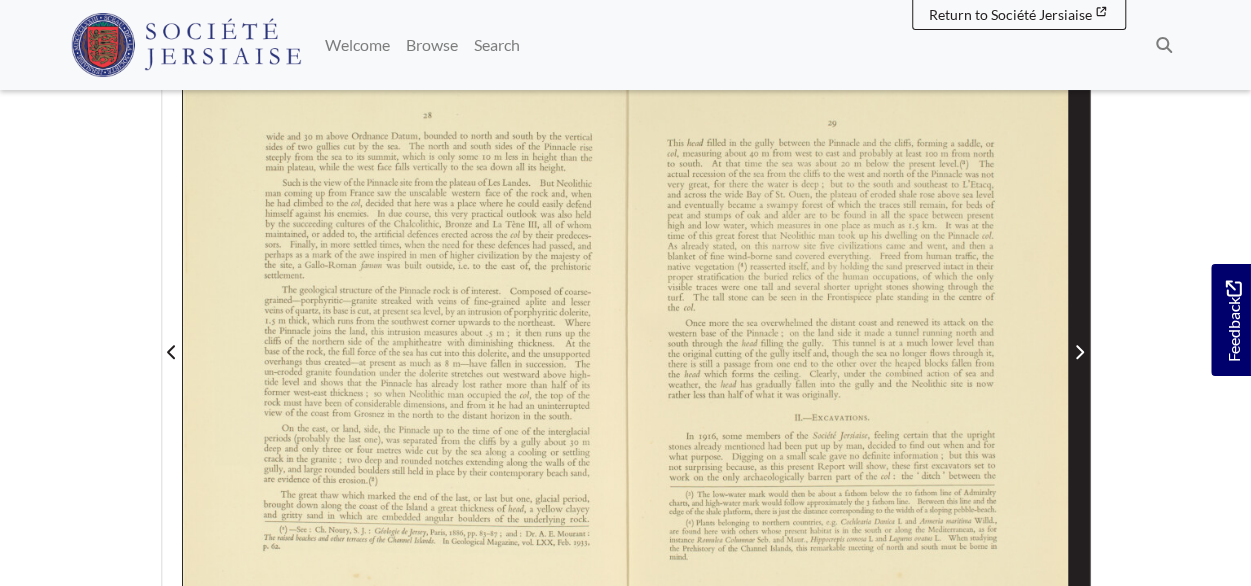 click 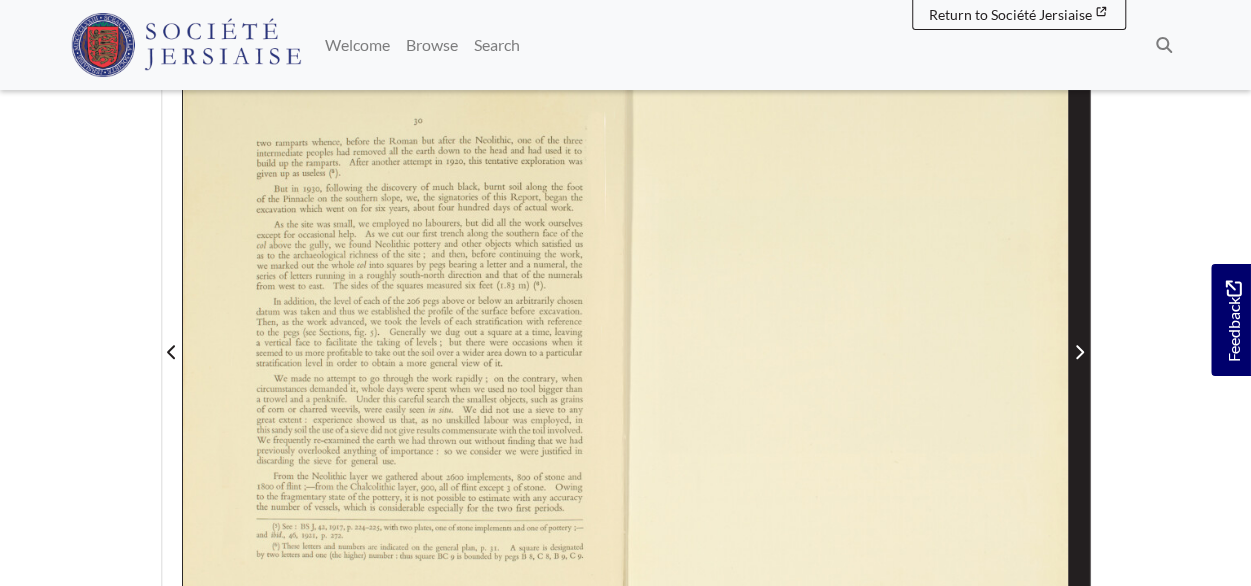 click 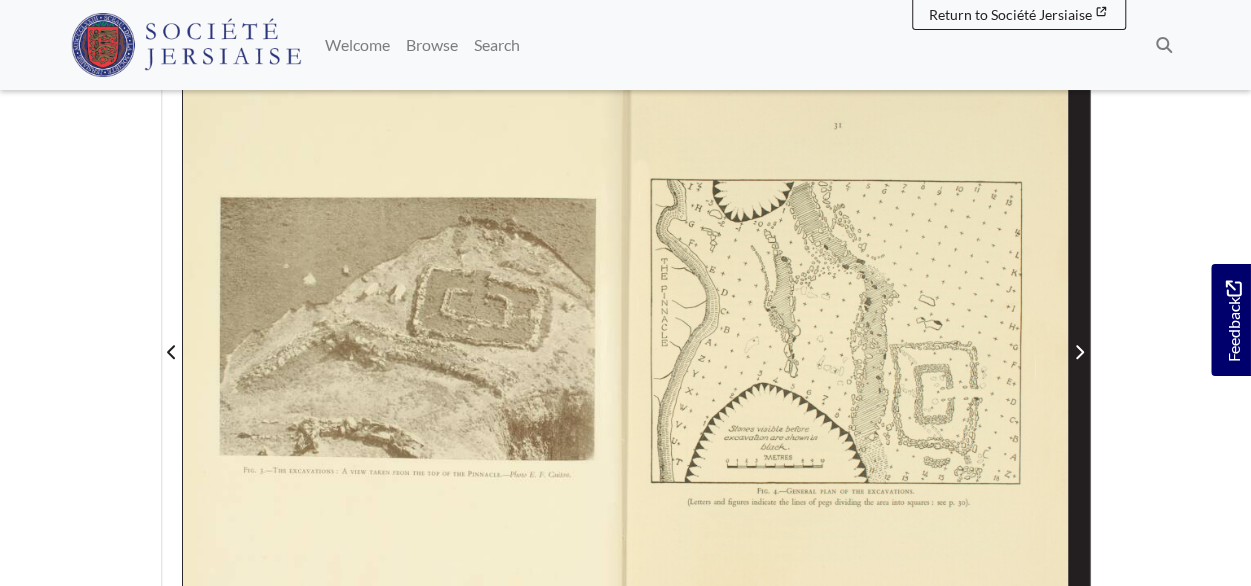 click 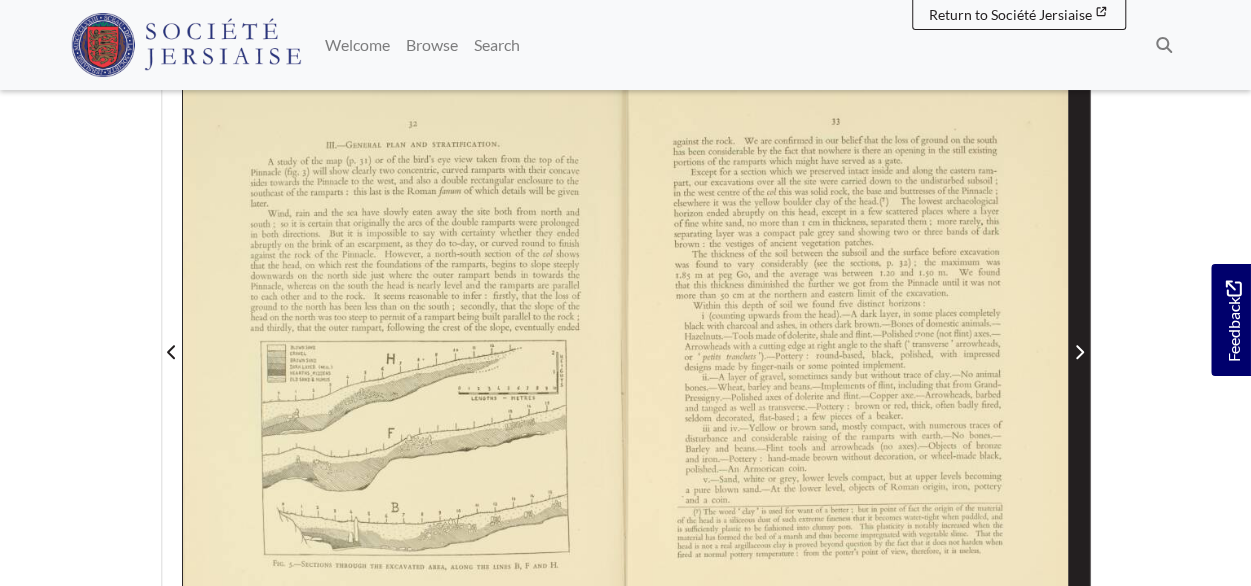 click 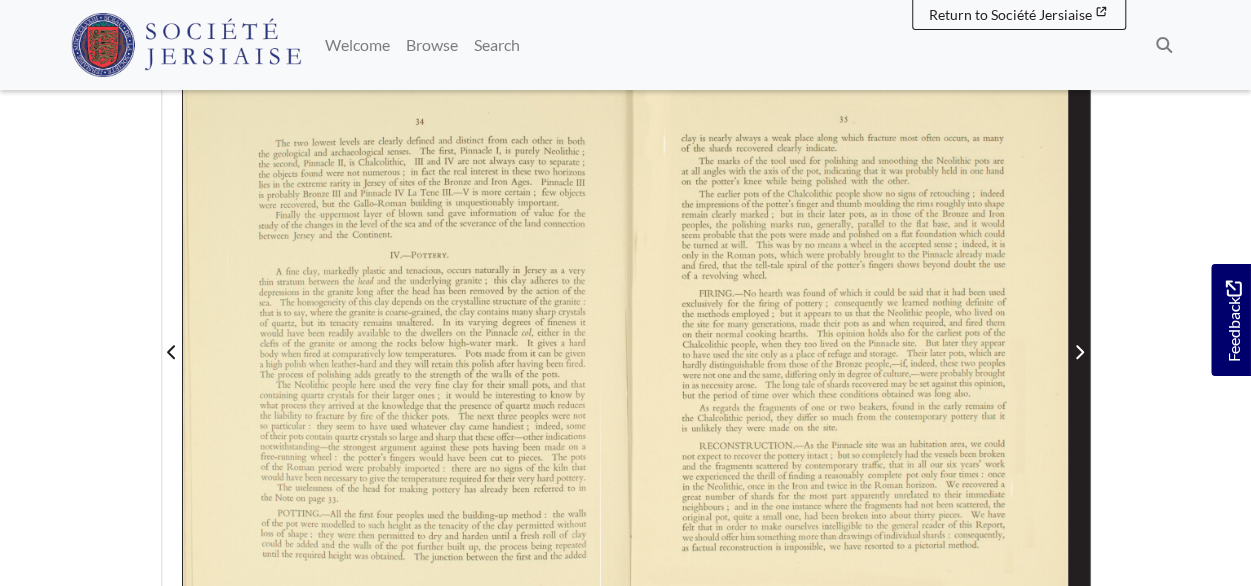 click 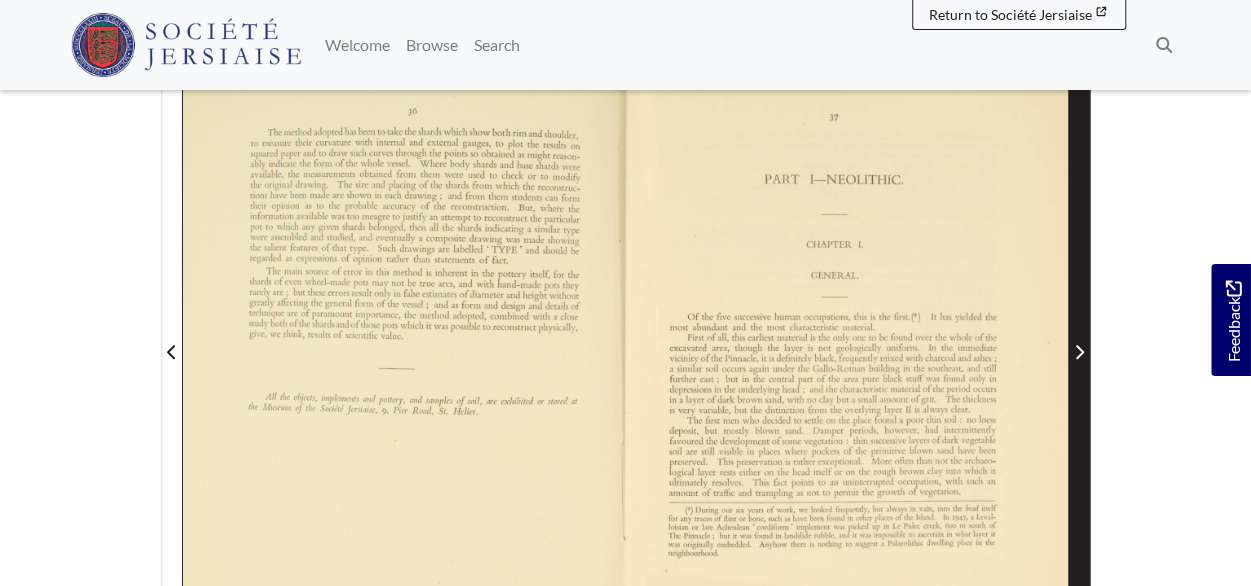 click 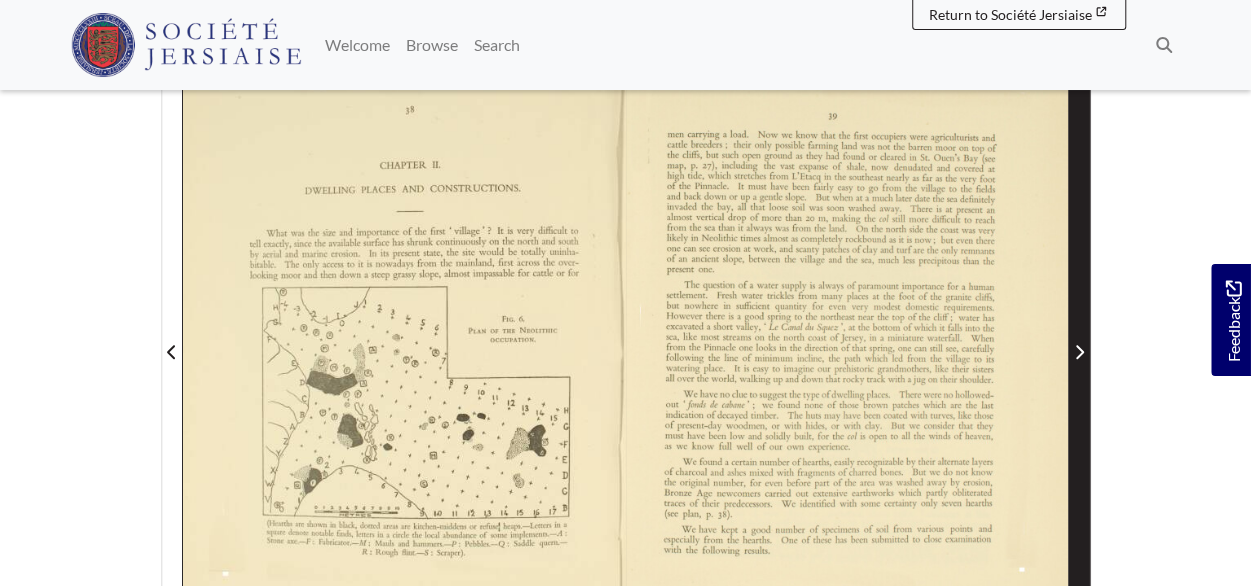 click 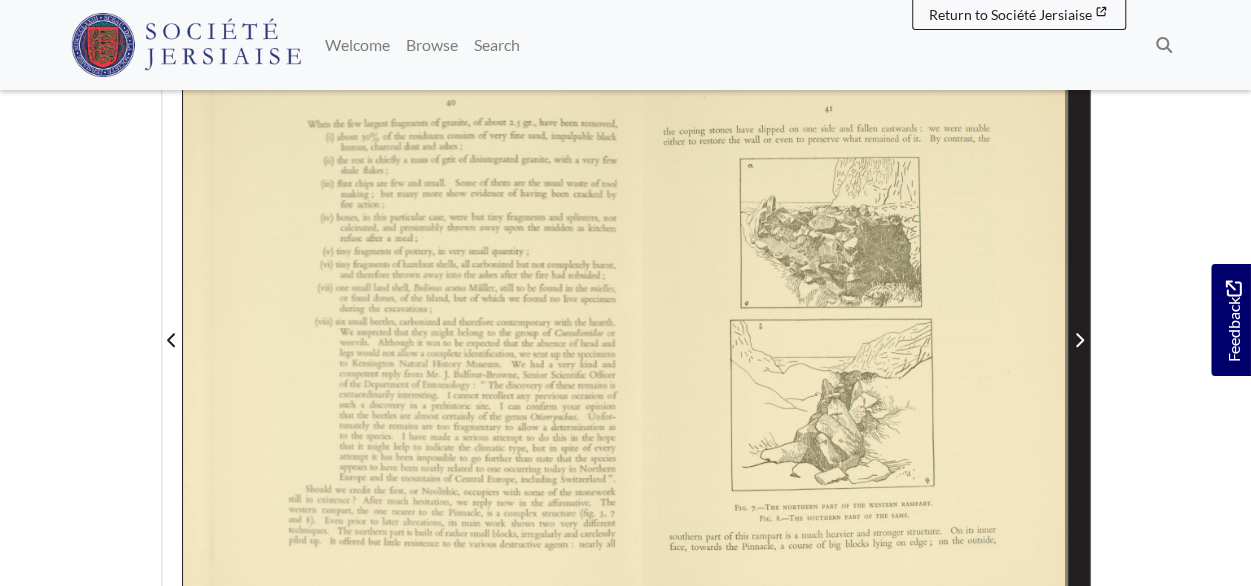 scroll, scrollTop: 440, scrollLeft: 0, axis: vertical 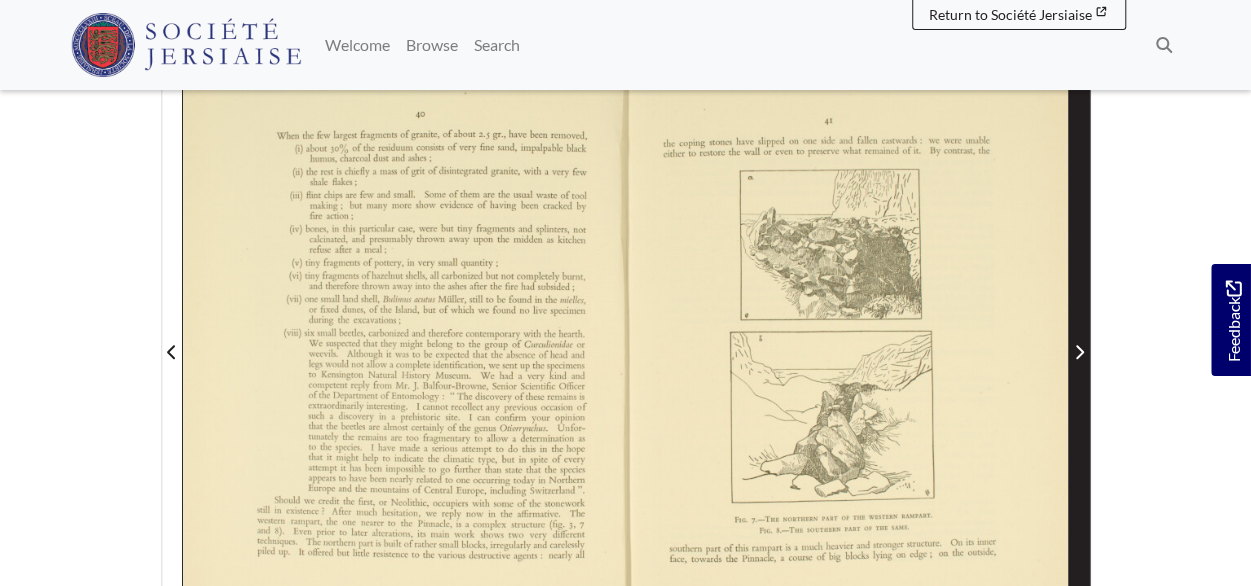 click 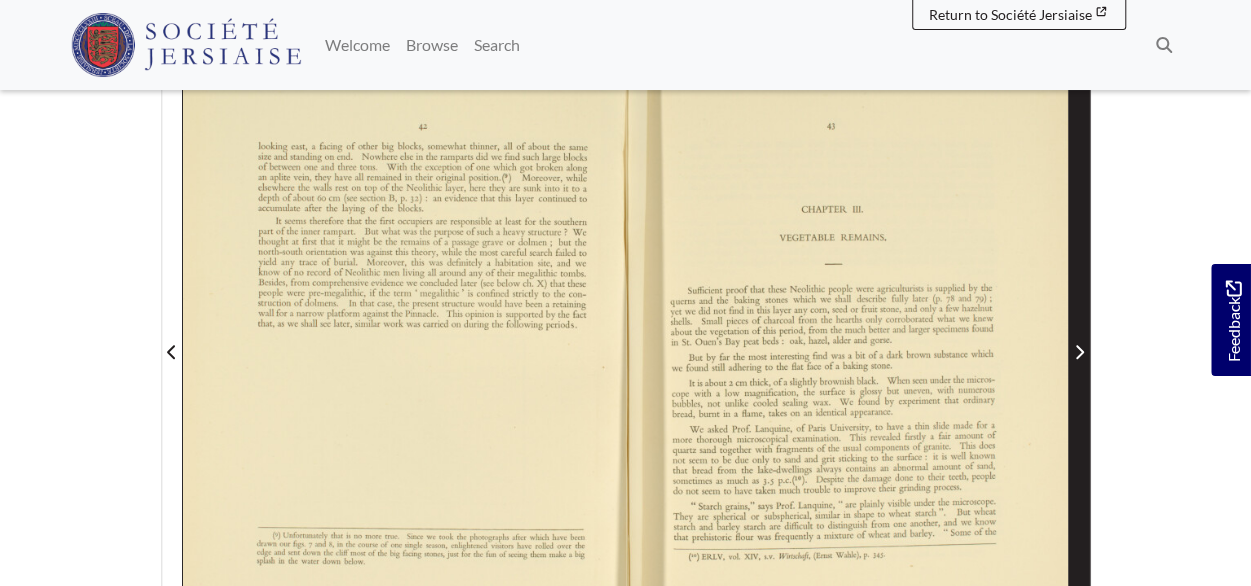 click 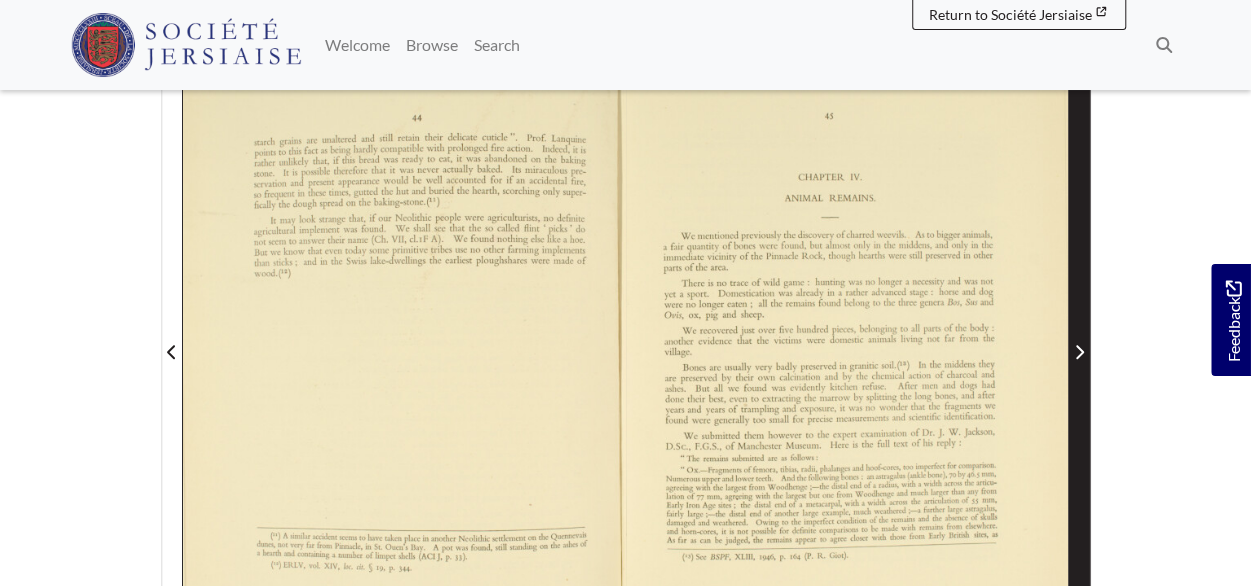 click 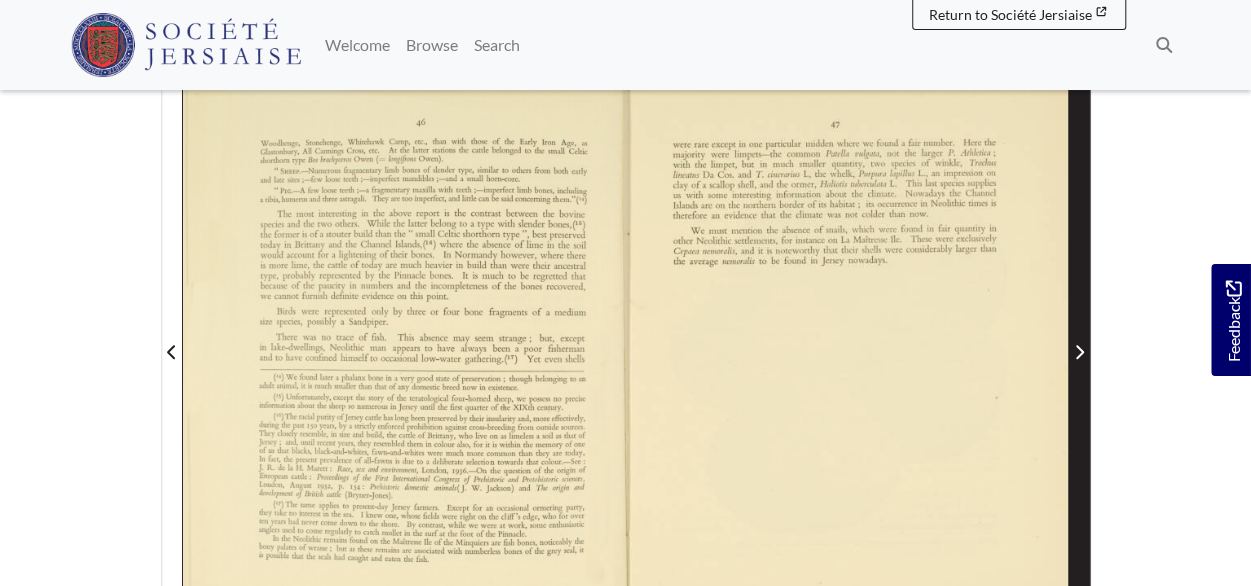 click 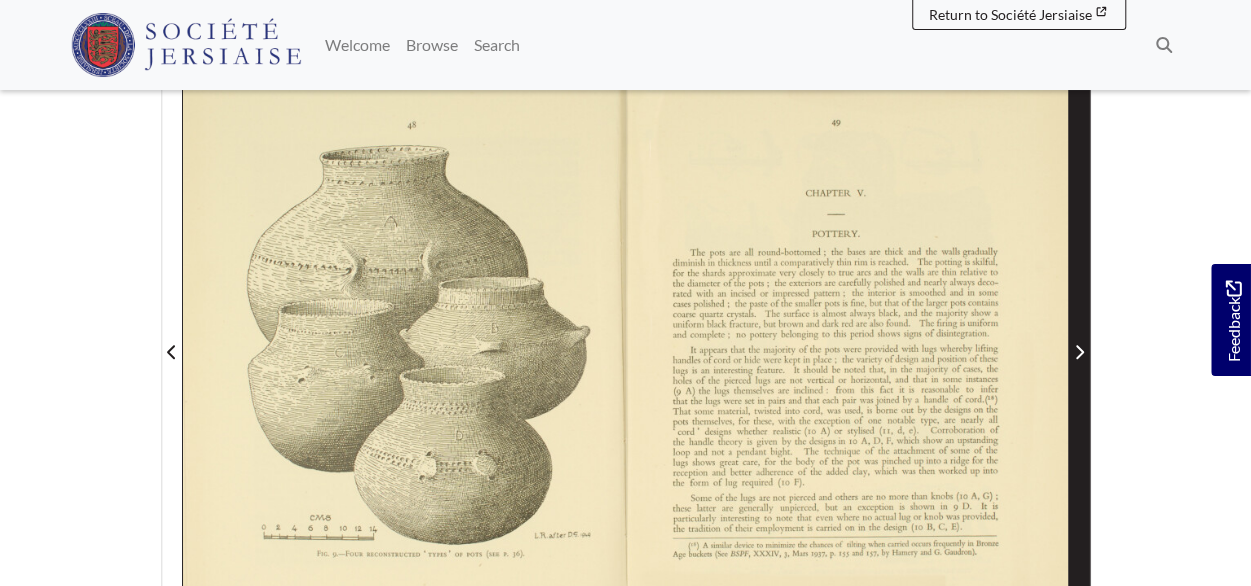 click 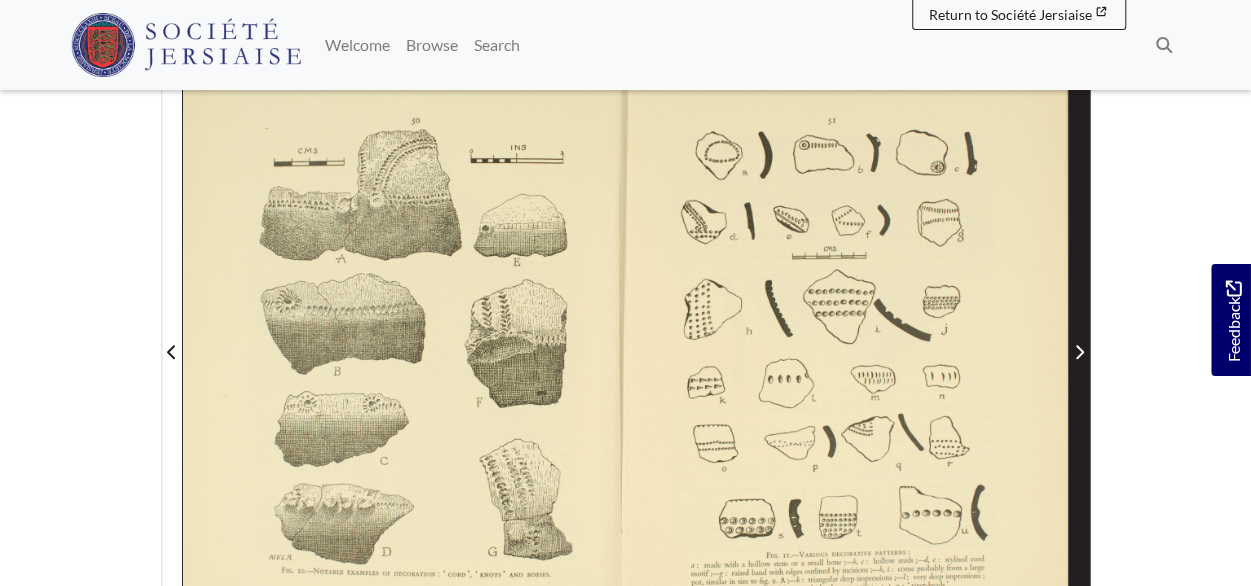 click 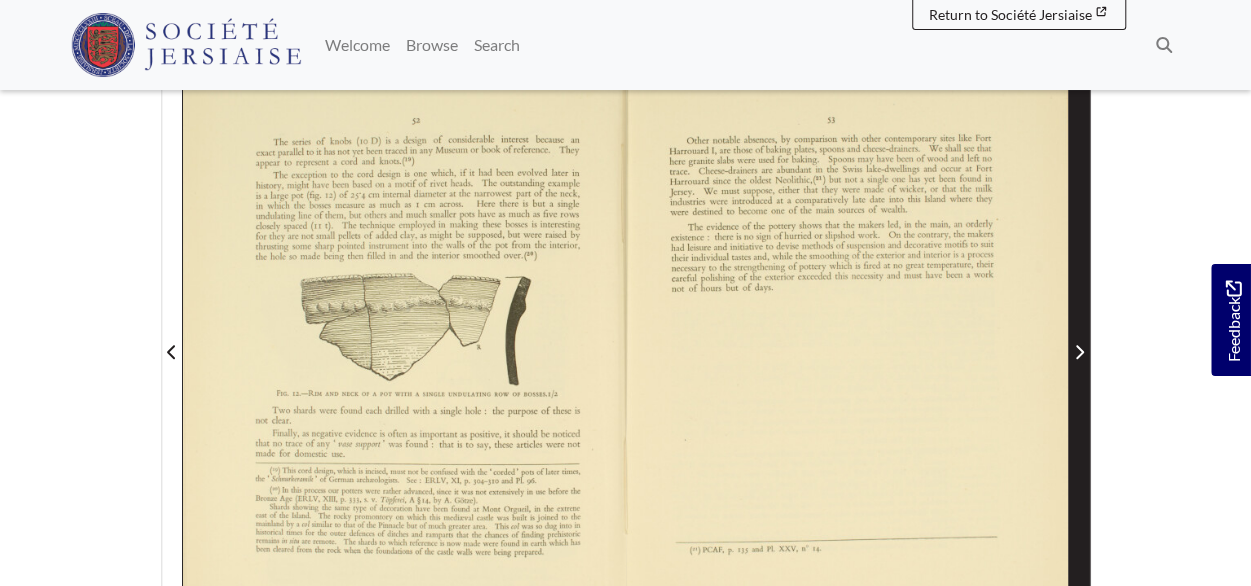 click 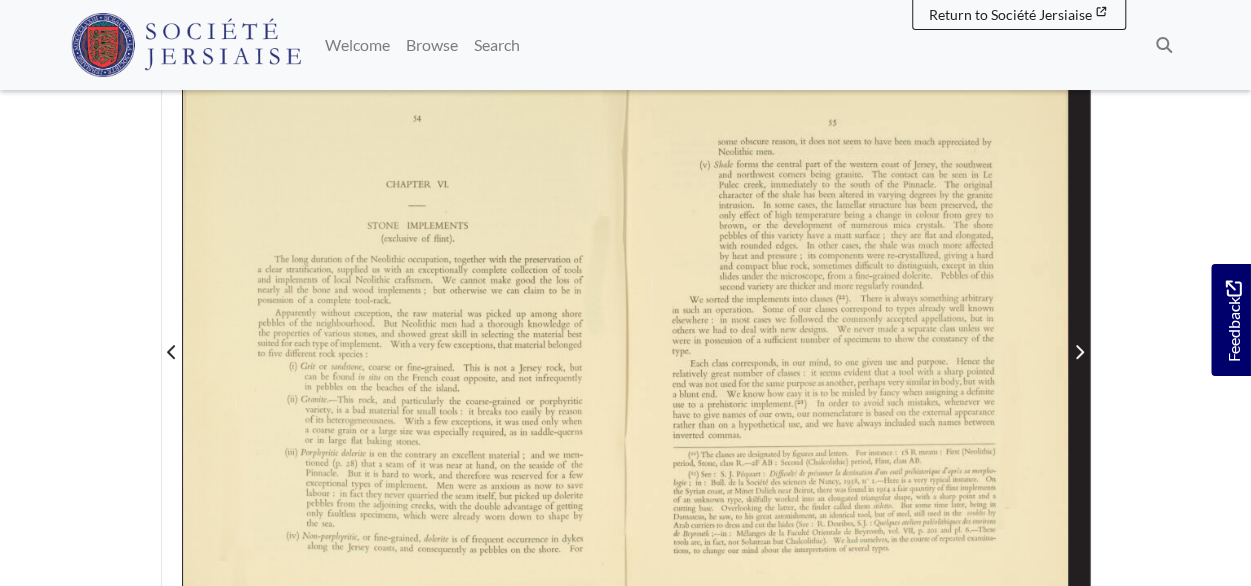 scroll, scrollTop: 440, scrollLeft: 0, axis: vertical 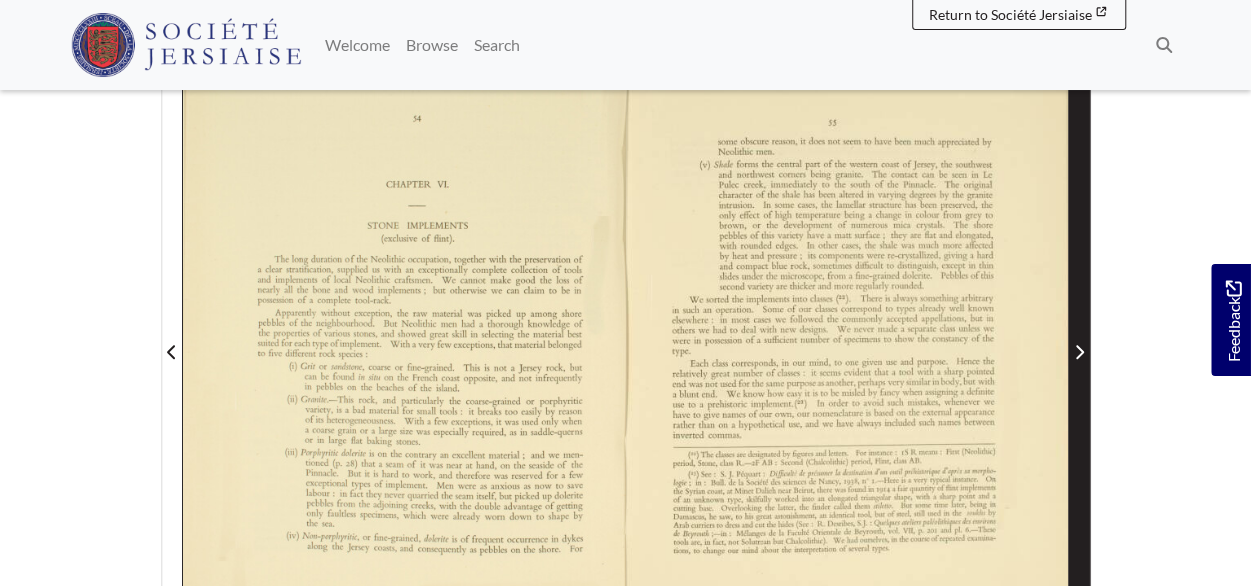 click at bounding box center [1079, 340] 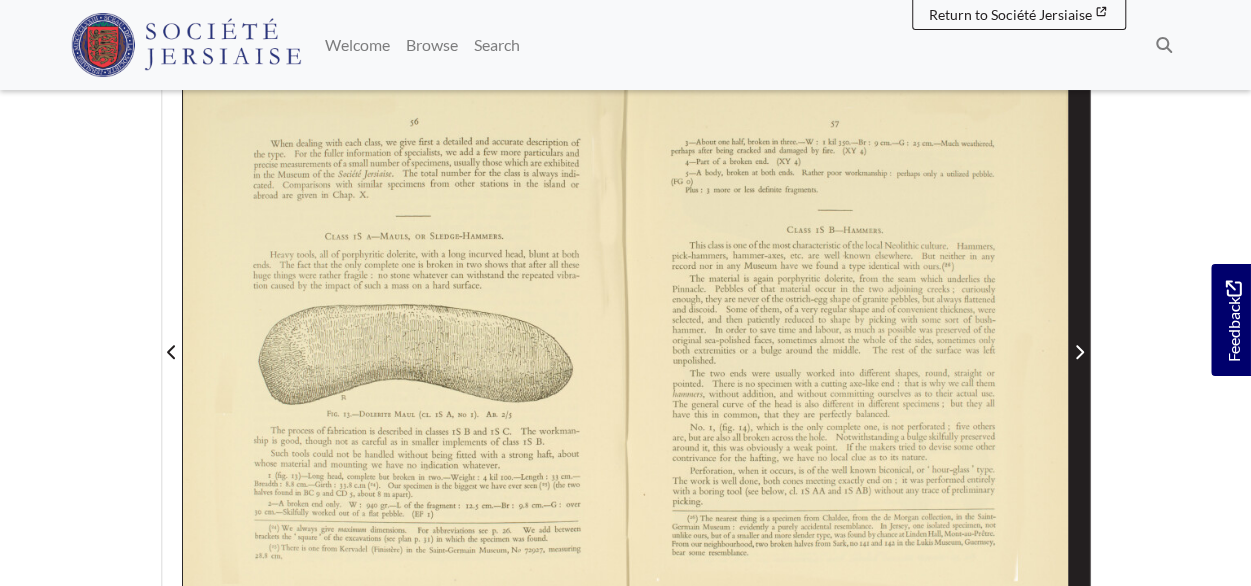 click 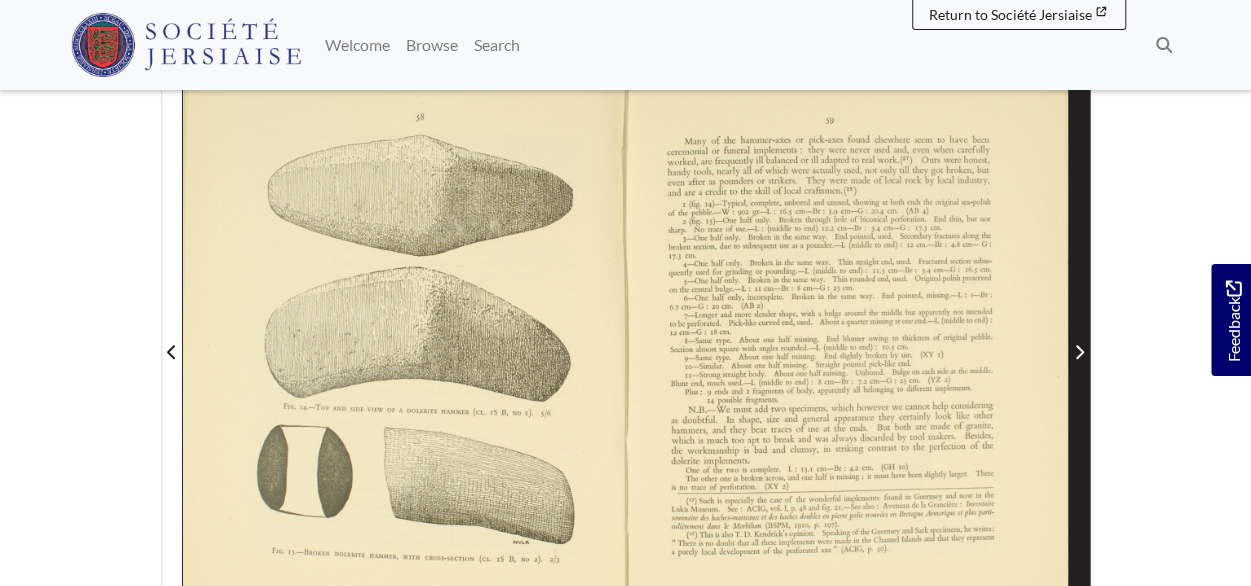 click 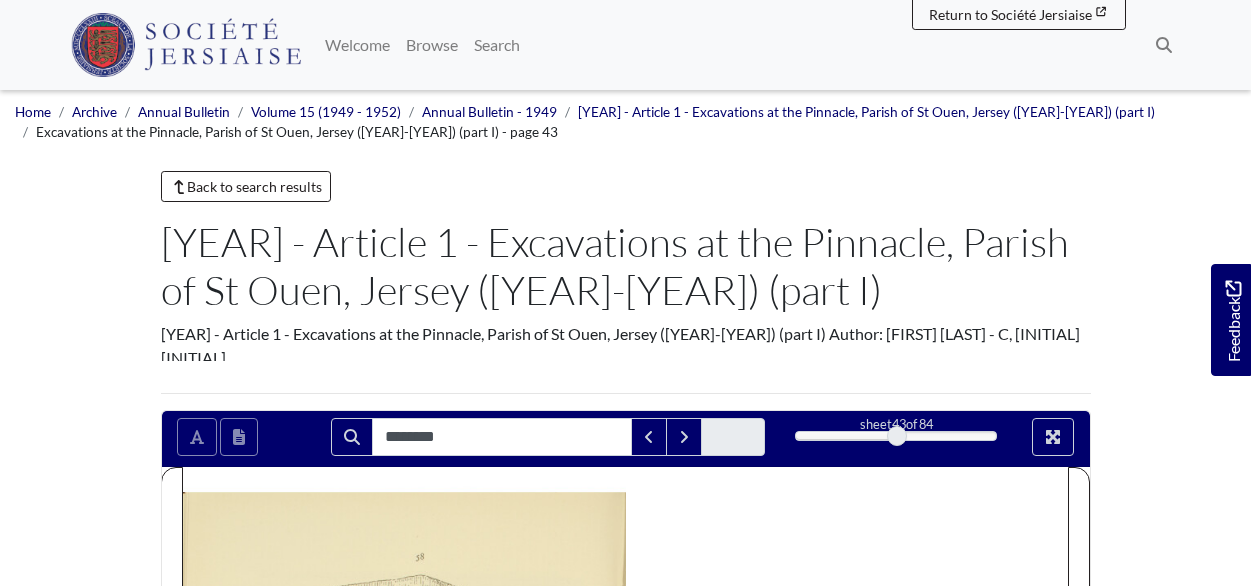 scroll, scrollTop: 0, scrollLeft: 0, axis: both 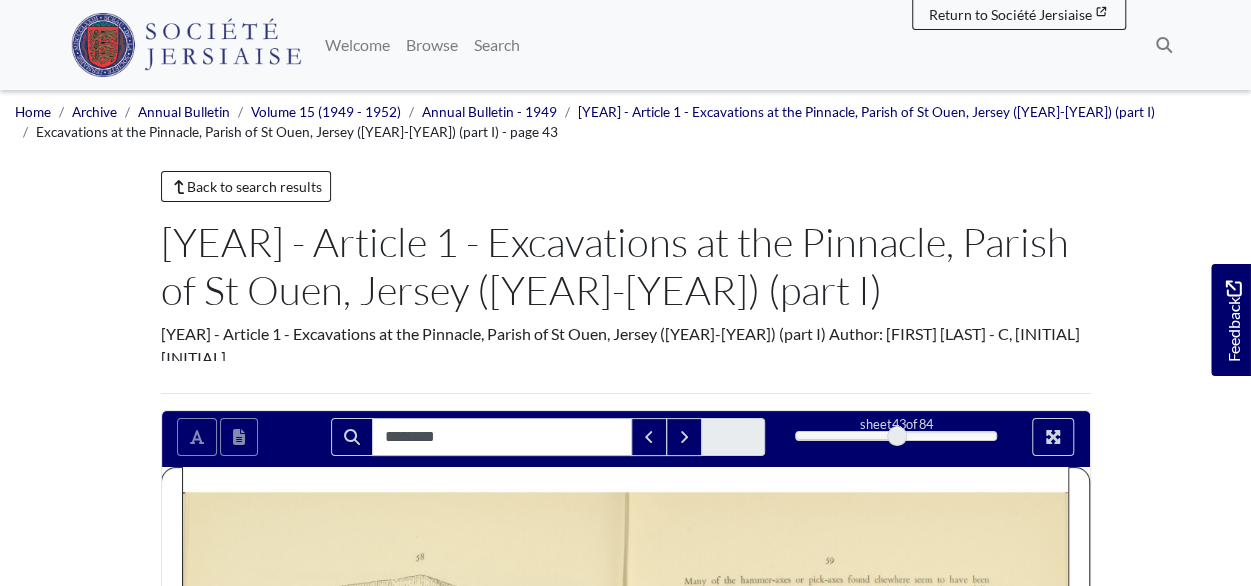 type on "********" 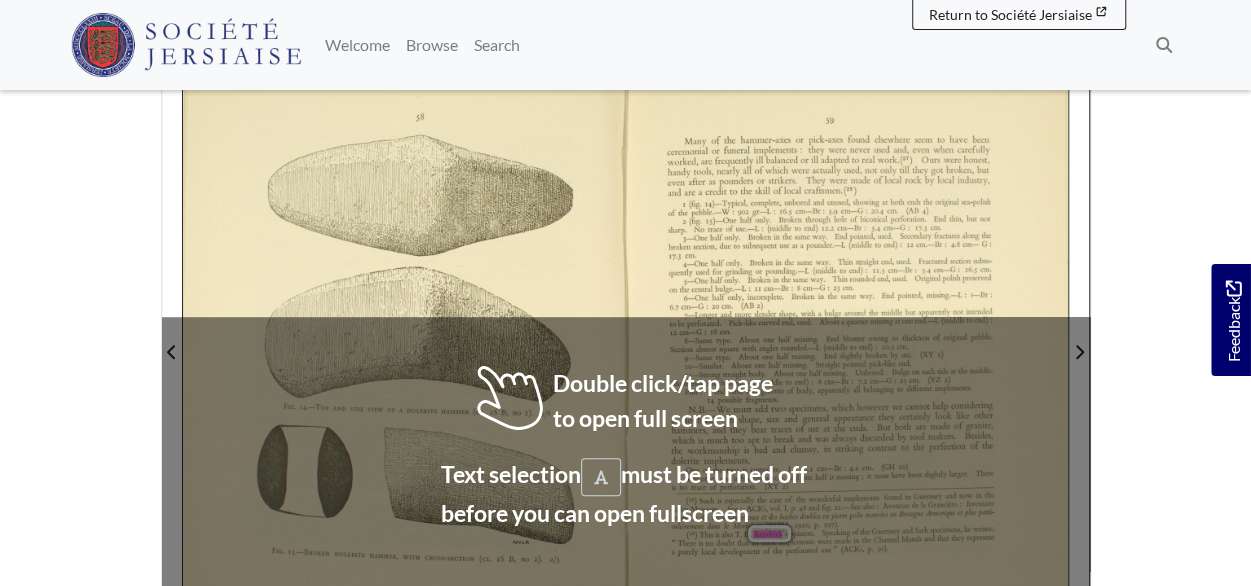scroll, scrollTop: 600, scrollLeft: 0, axis: vertical 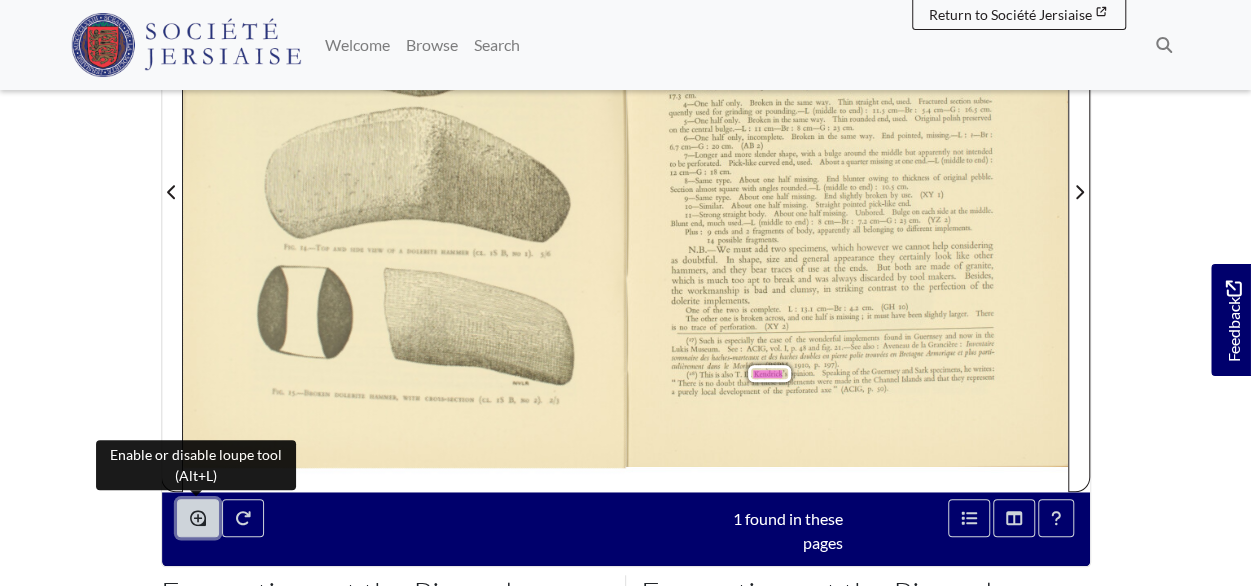 click 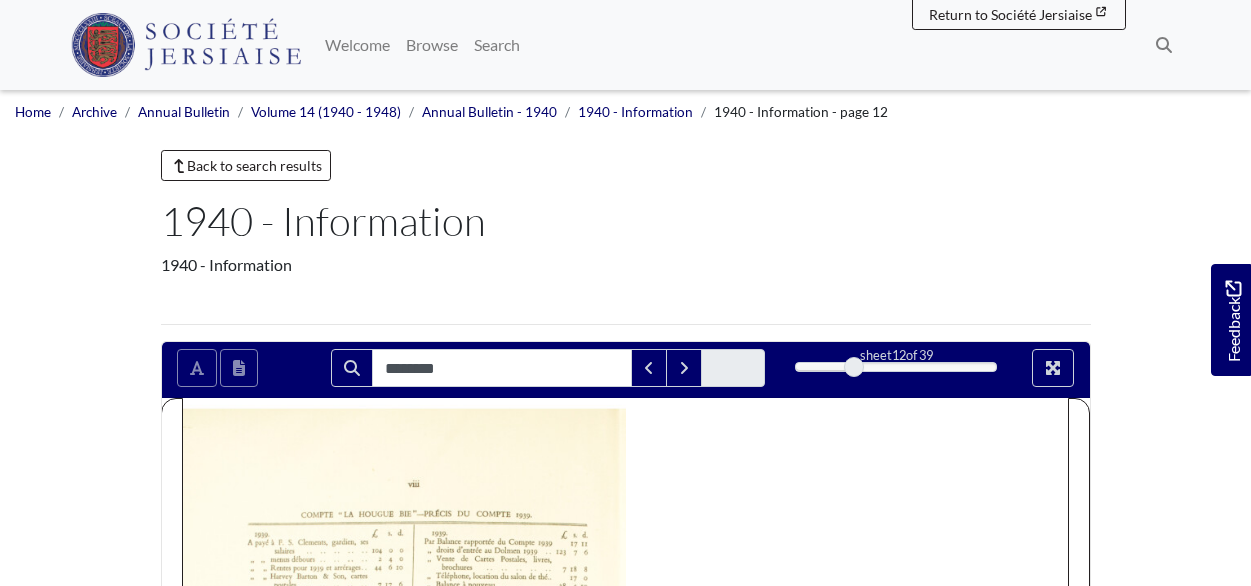 scroll, scrollTop: 0, scrollLeft: 0, axis: both 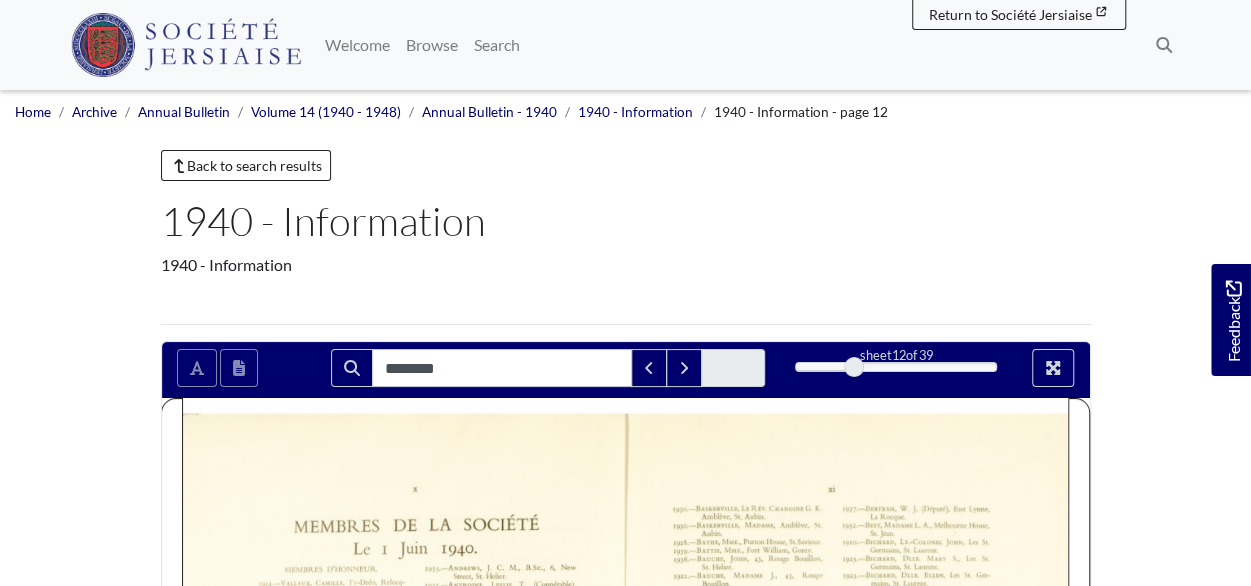 type on "********" 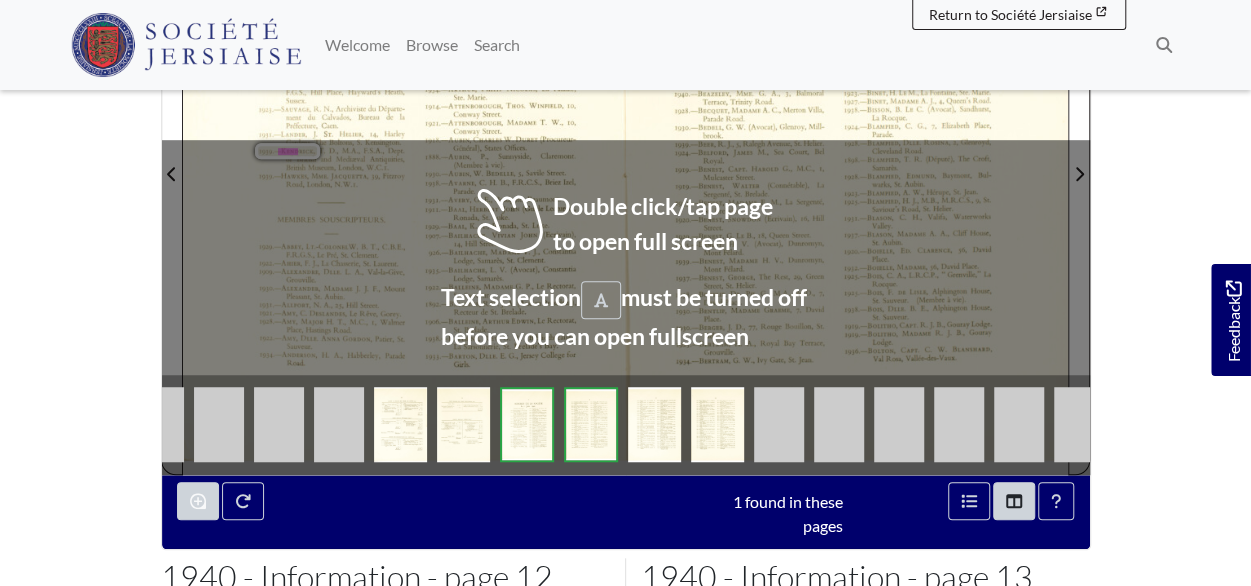 scroll, scrollTop: 572, scrollLeft: 0, axis: vertical 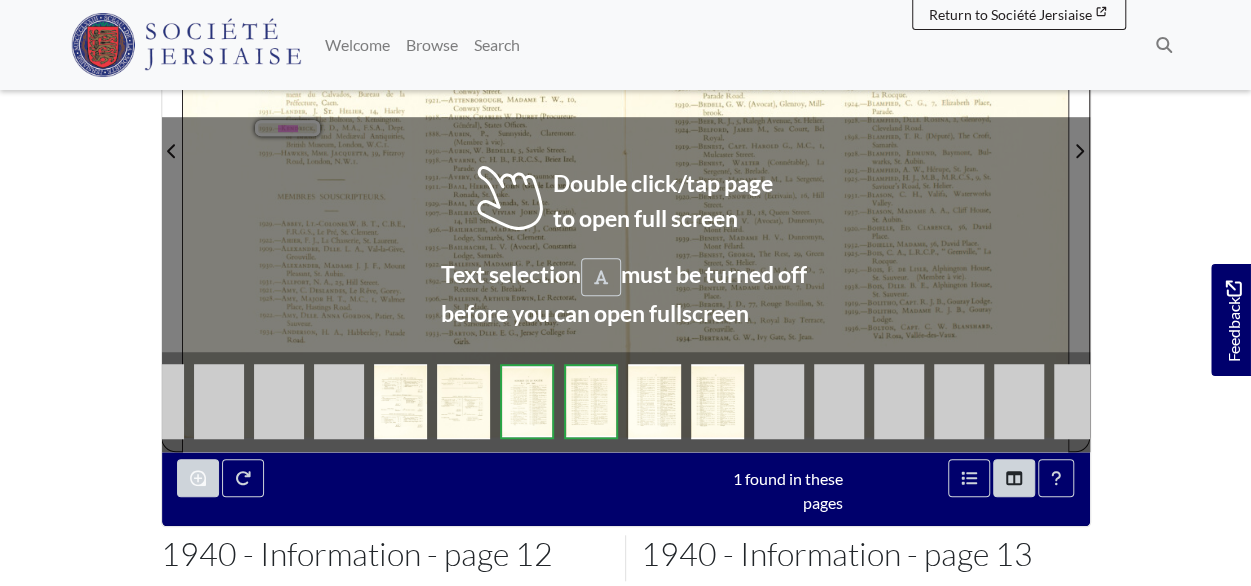 click on "Menu" at bounding box center (625, 190) 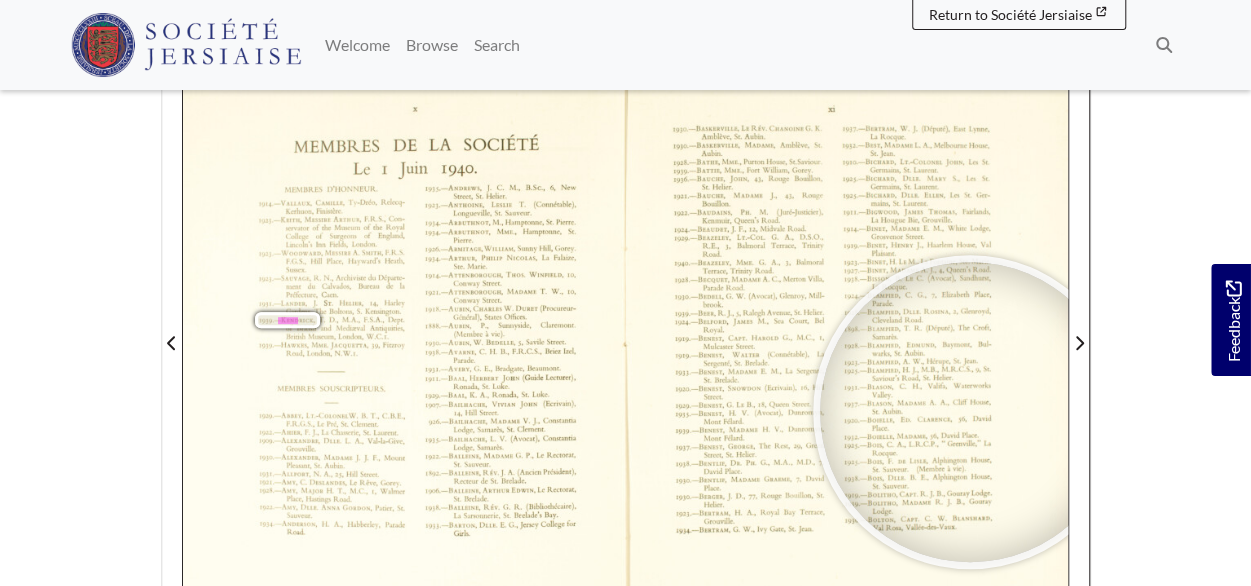 scroll, scrollTop: 372, scrollLeft: 0, axis: vertical 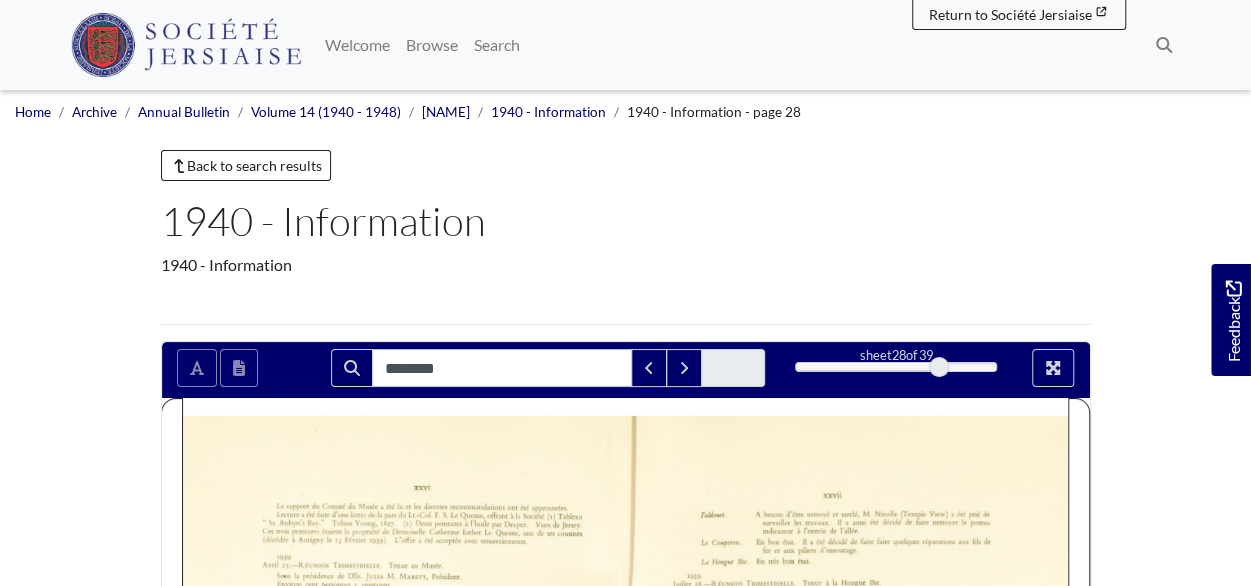 type on "********" 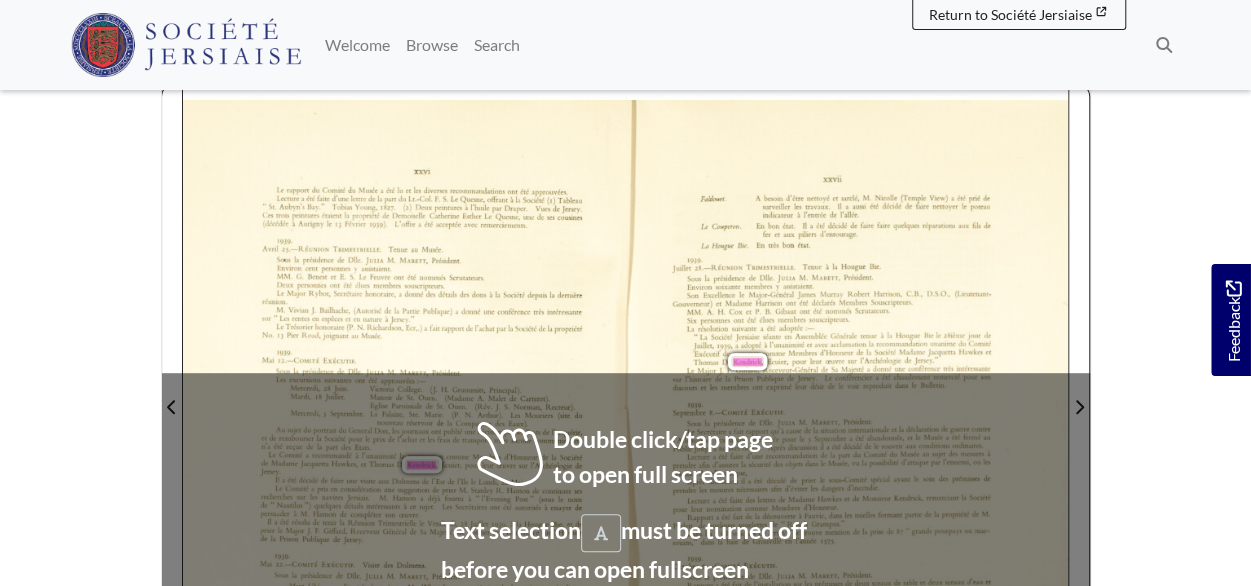 scroll, scrollTop: 320, scrollLeft: 0, axis: vertical 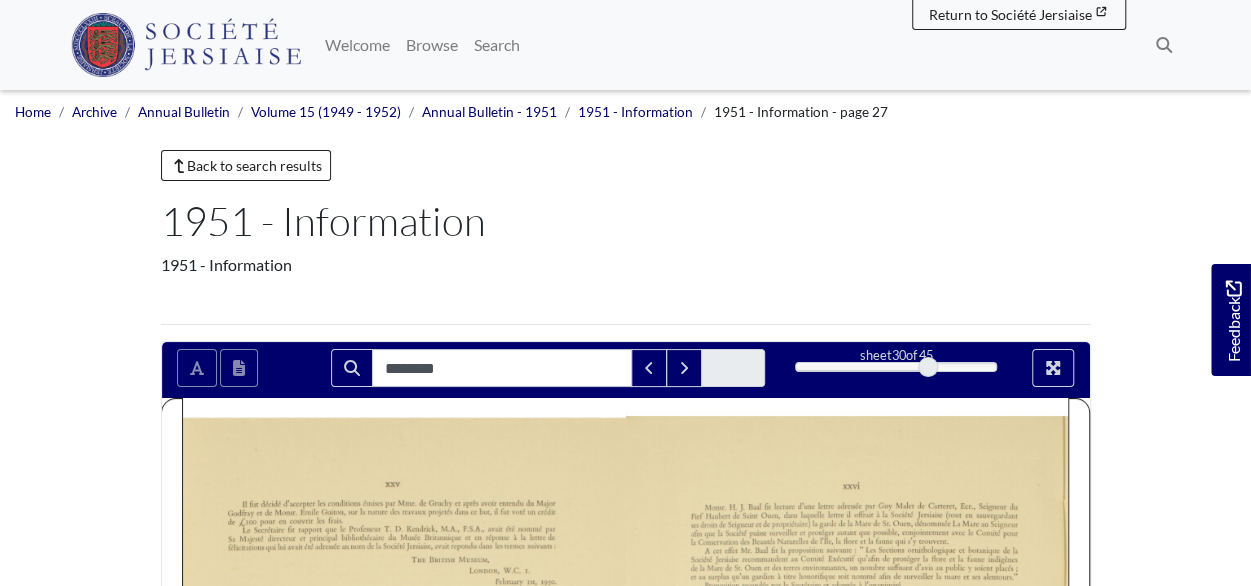 type on "********" 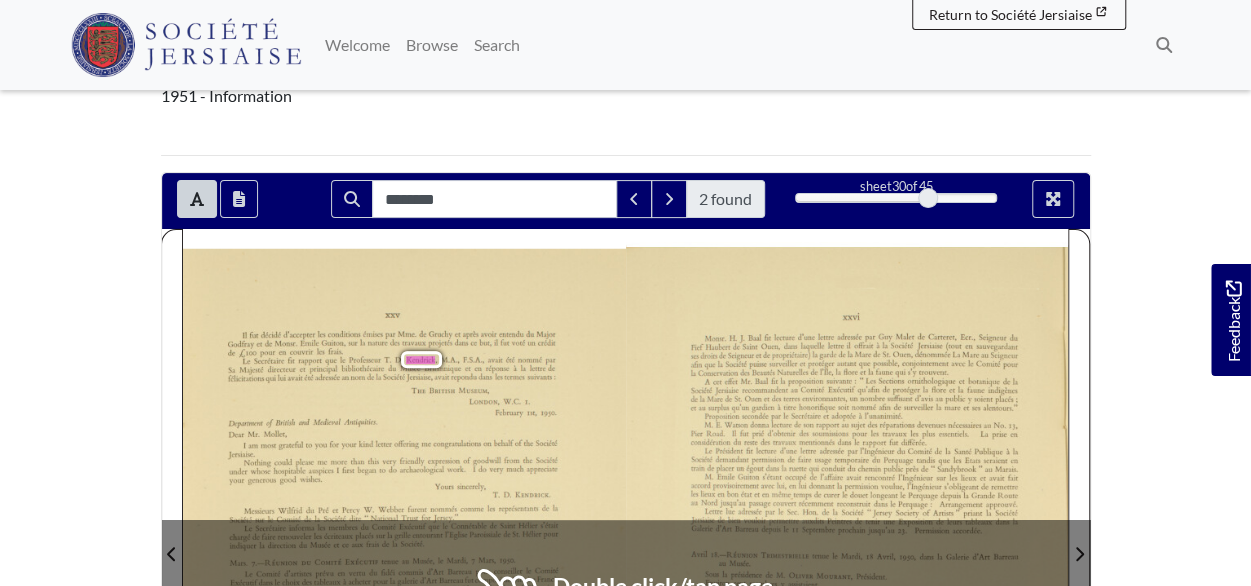 scroll, scrollTop: 160, scrollLeft: 0, axis: vertical 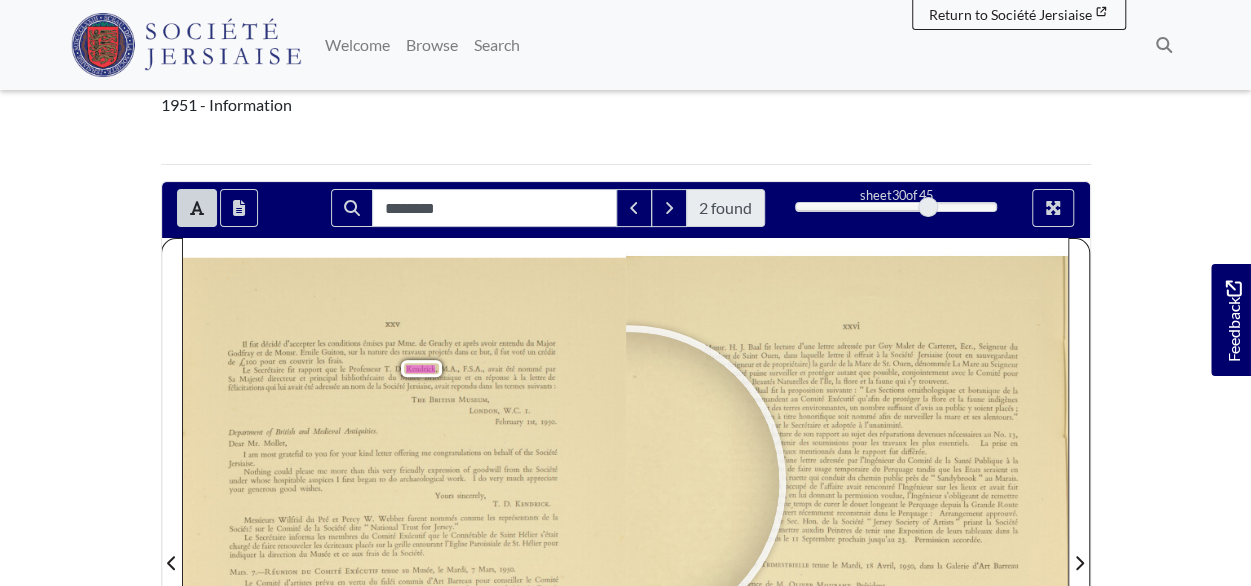 drag, startPoint x: 629, startPoint y: 487, endPoint x: 657, endPoint y: 413, distance: 79.12016 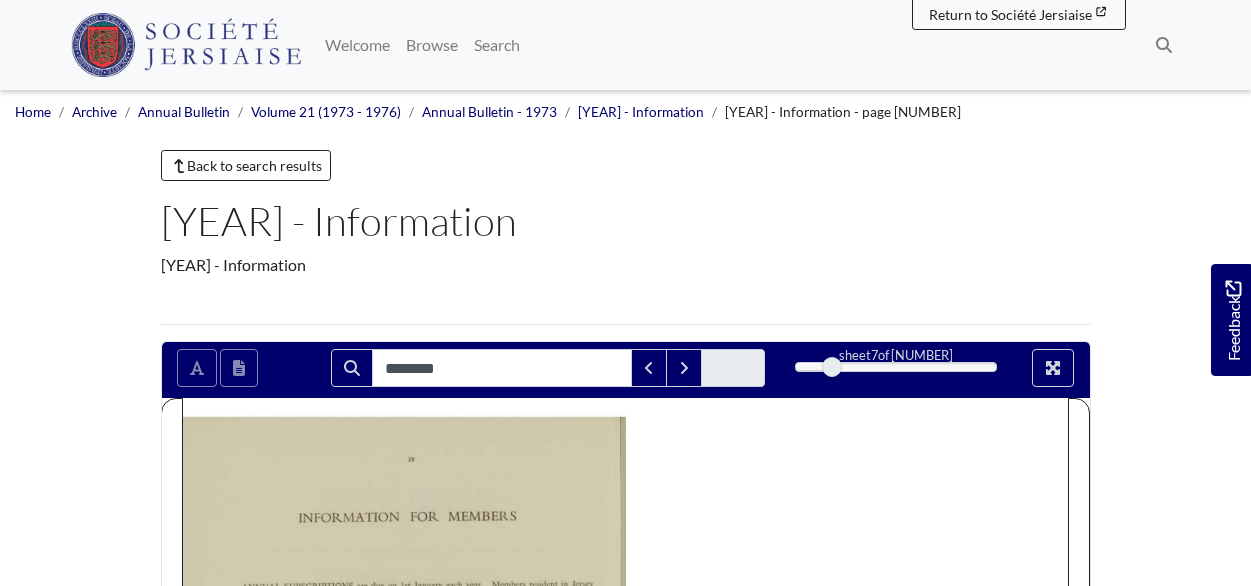 scroll, scrollTop: 0, scrollLeft: 0, axis: both 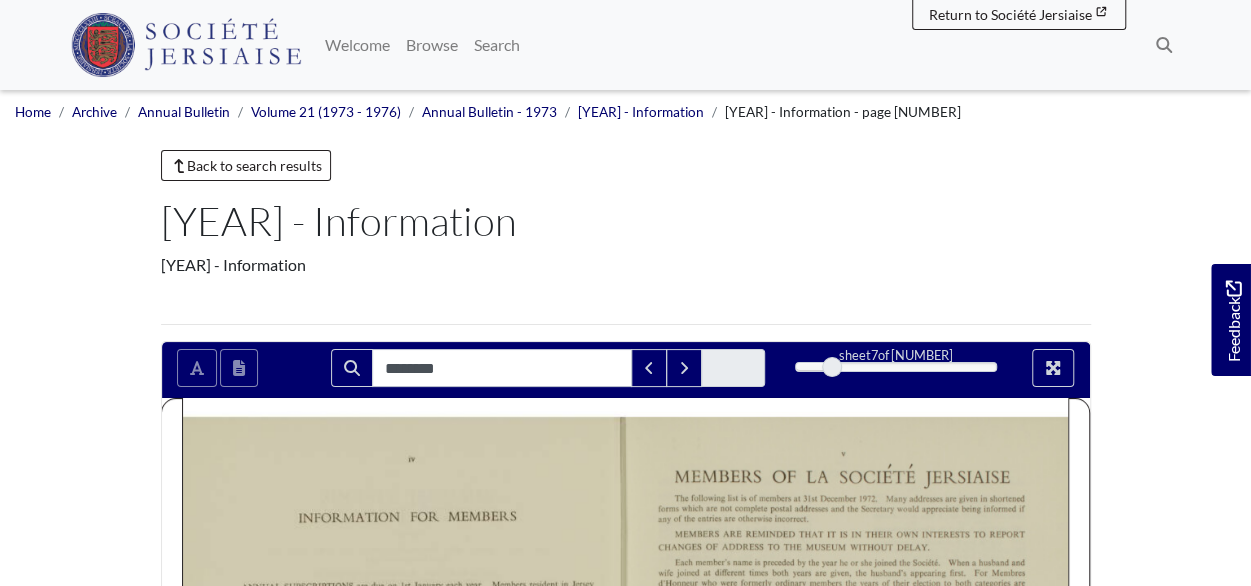 type on "********" 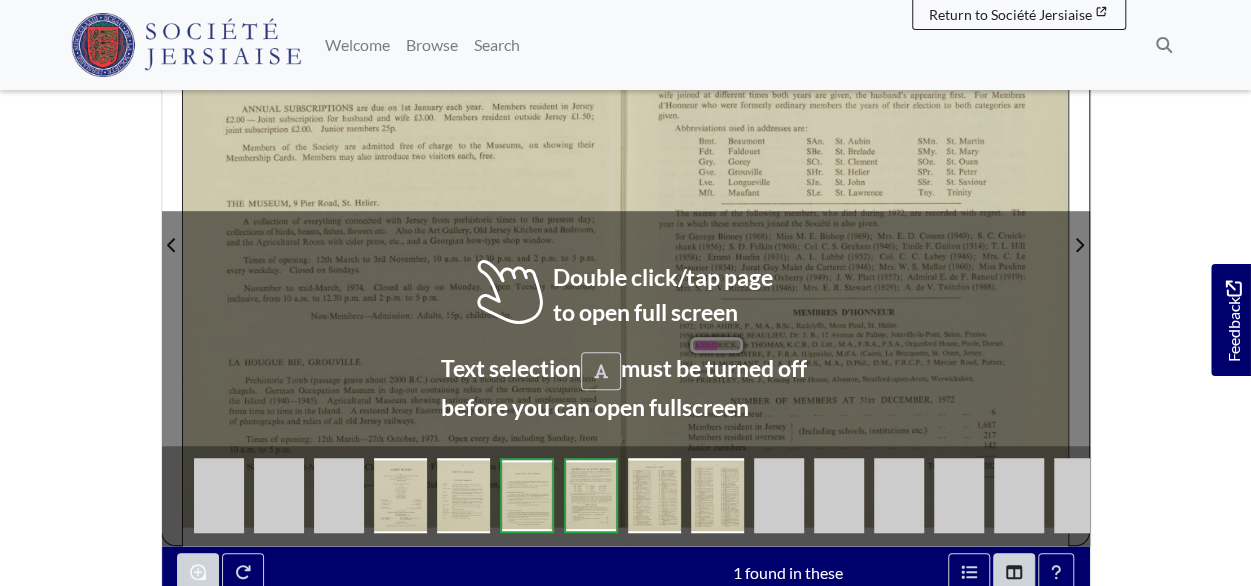 scroll, scrollTop: 480, scrollLeft: 0, axis: vertical 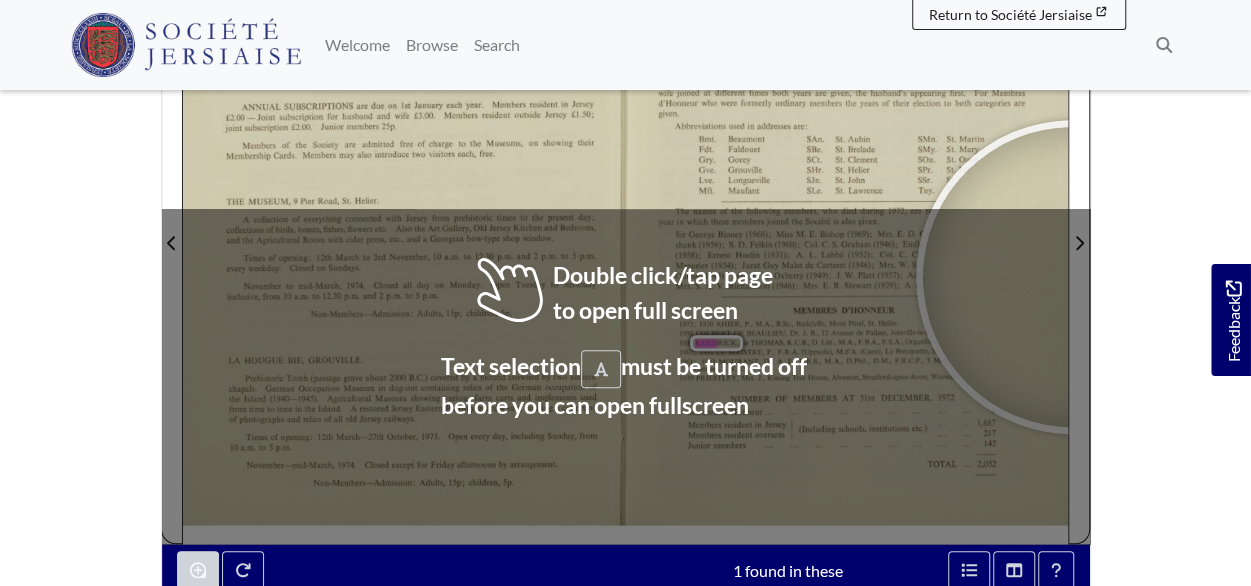 click on "Menu" at bounding box center [625, 298] 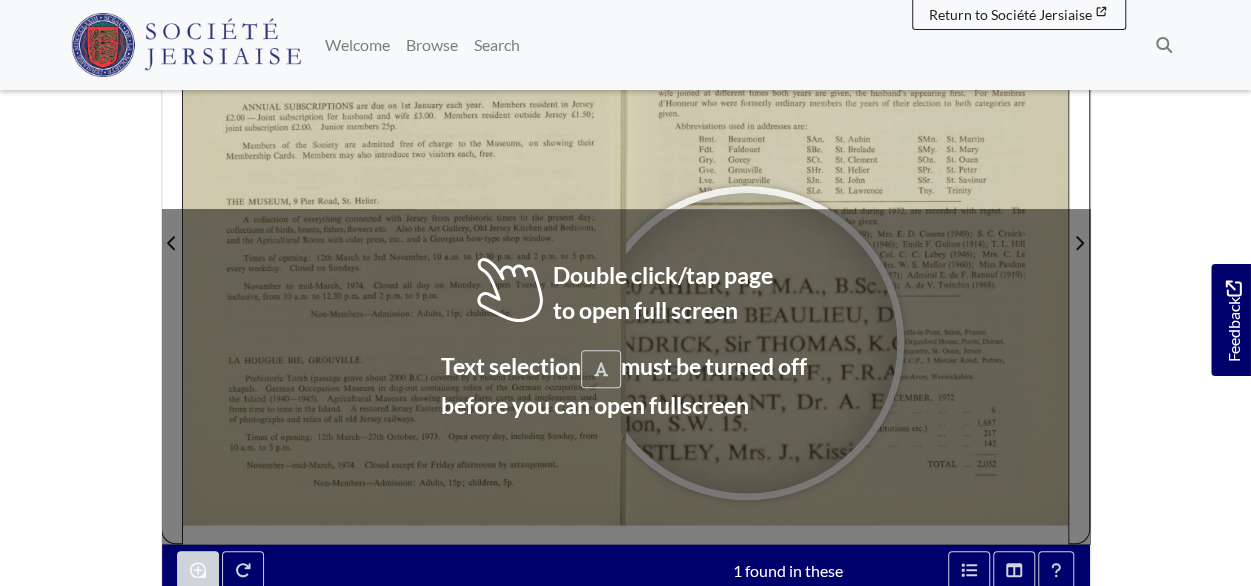 click at bounding box center (747, 343) 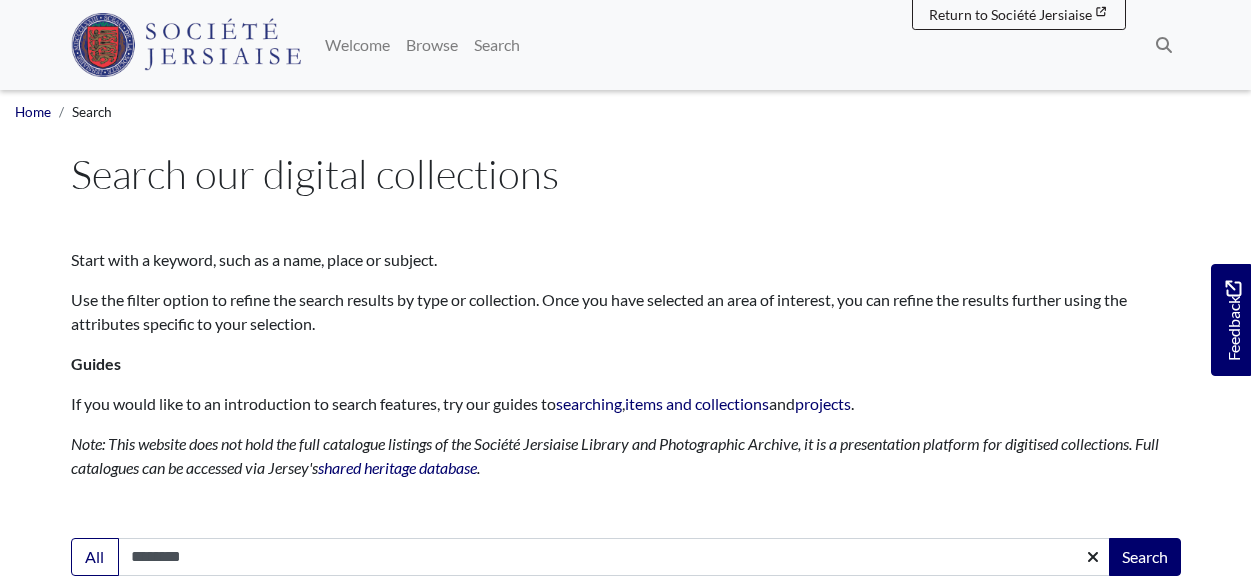 scroll, scrollTop: 0, scrollLeft: 0, axis: both 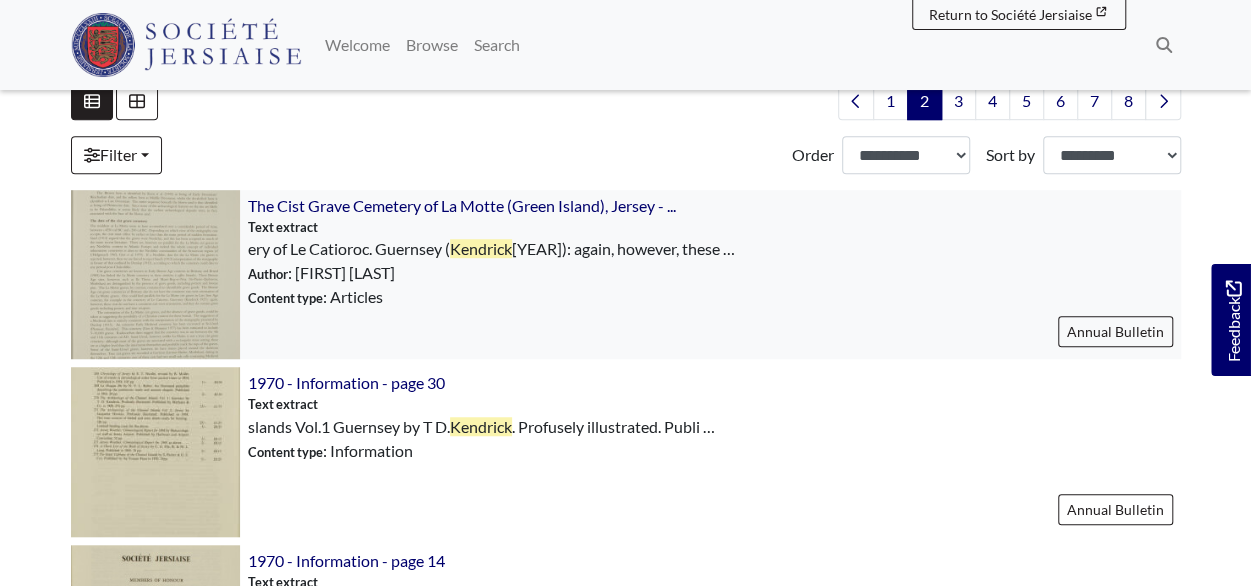 click at bounding box center (155, 274) 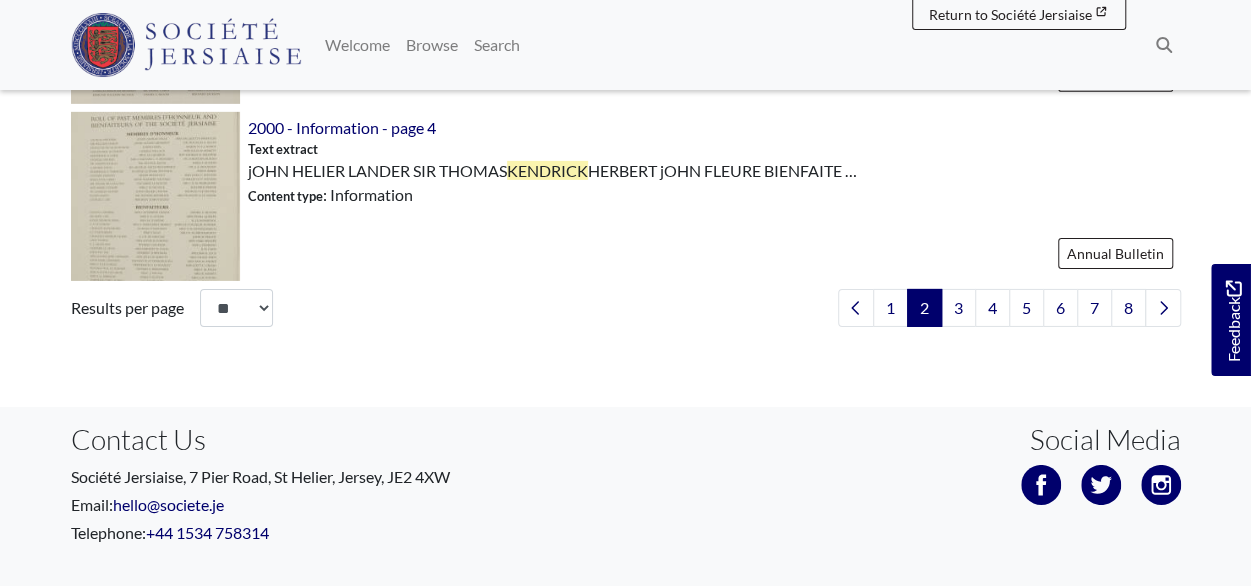 scroll, scrollTop: 3222, scrollLeft: 0, axis: vertical 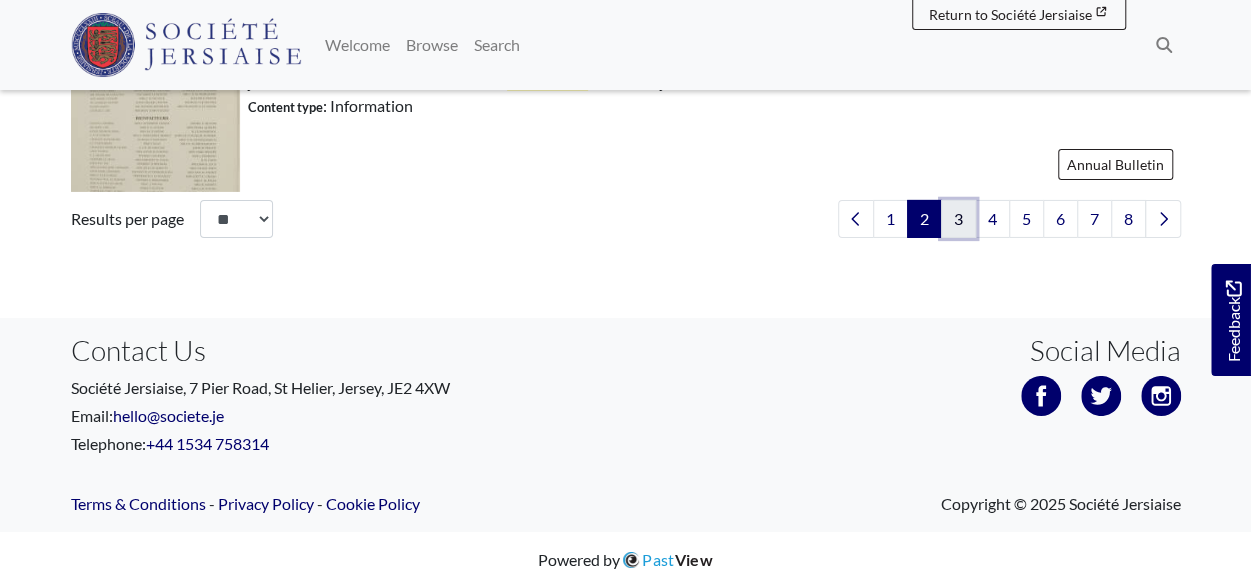 click on "3" at bounding box center (958, 219) 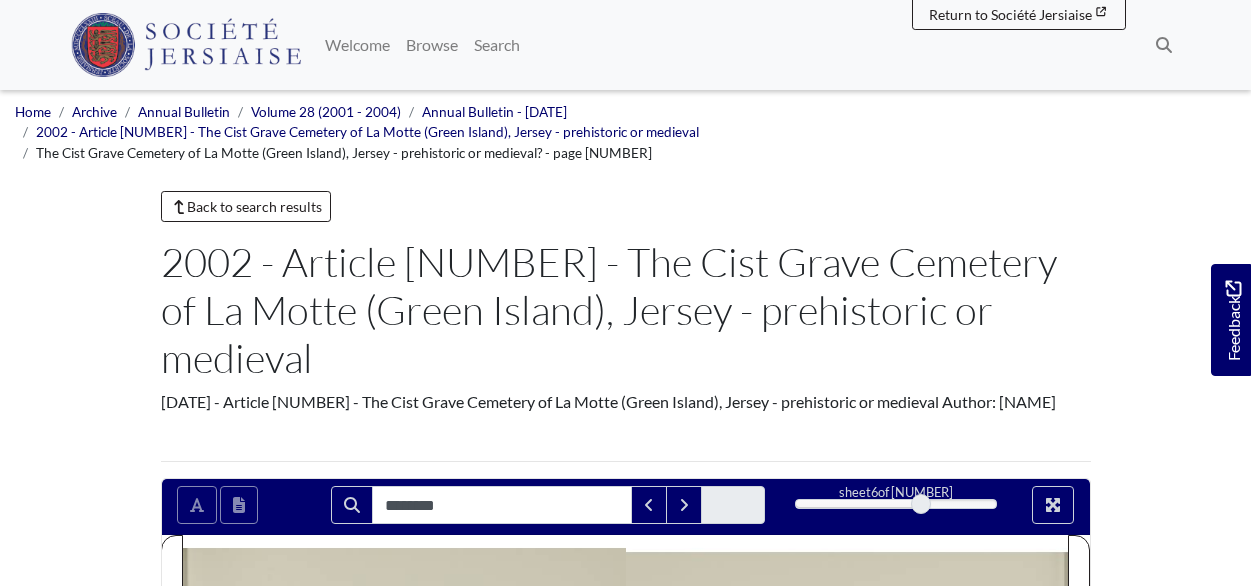scroll, scrollTop: 0, scrollLeft: 0, axis: both 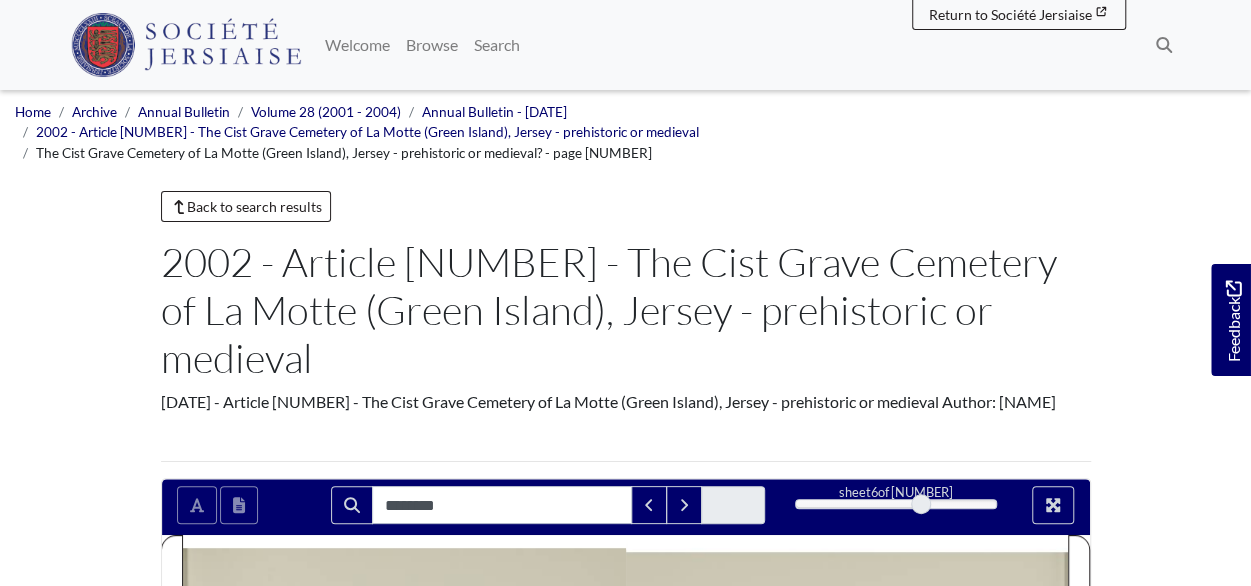 type on "********" 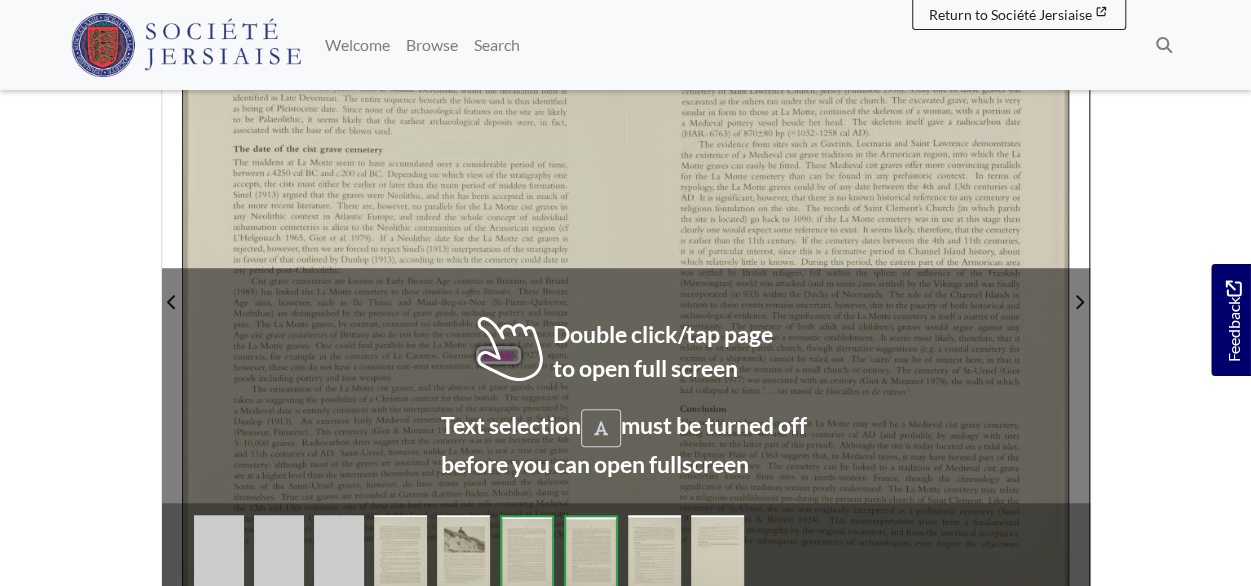 scroll, scrollTop: 560, scrollLeft: 0, axis: vertical 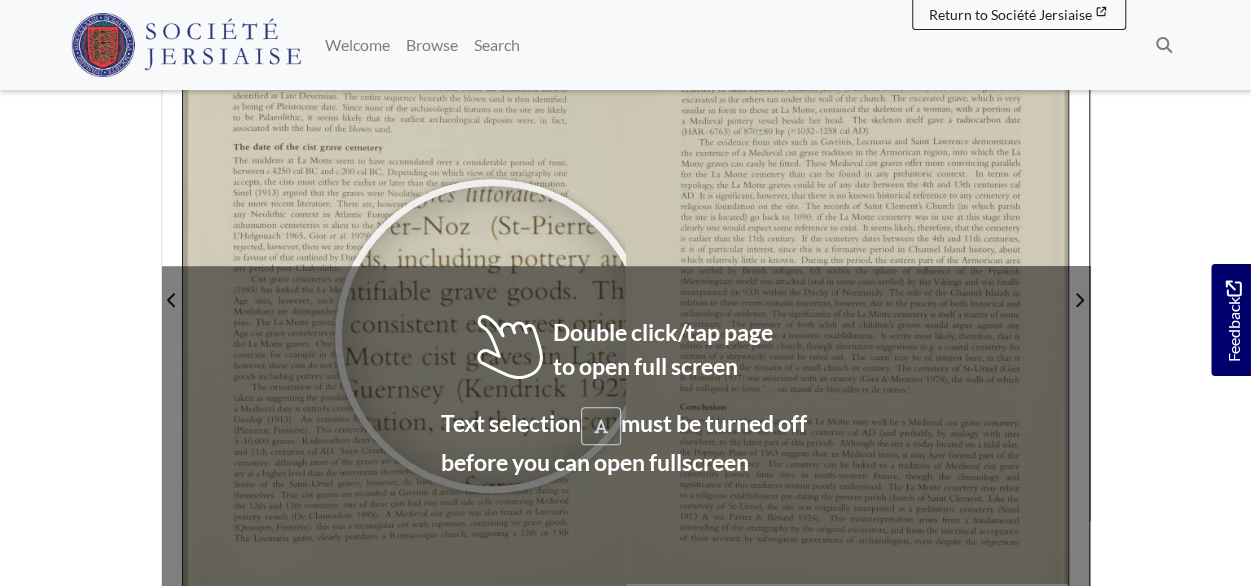 click at bounding box center [492, 336] 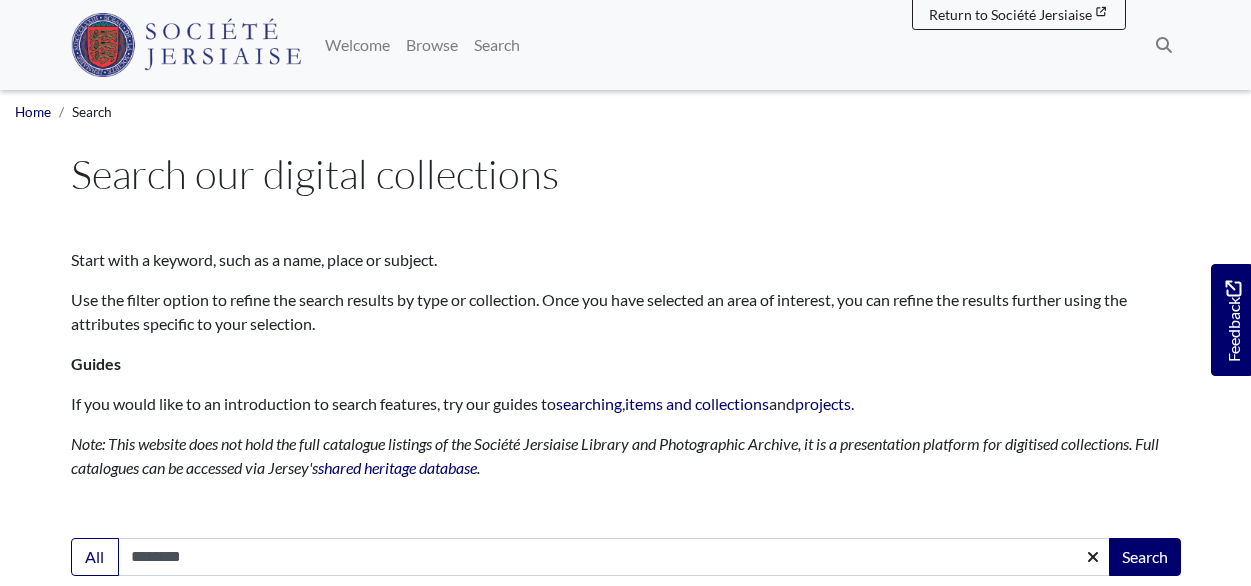 scroll, scrollTop: 0, scrollLeft: 0, axis: both 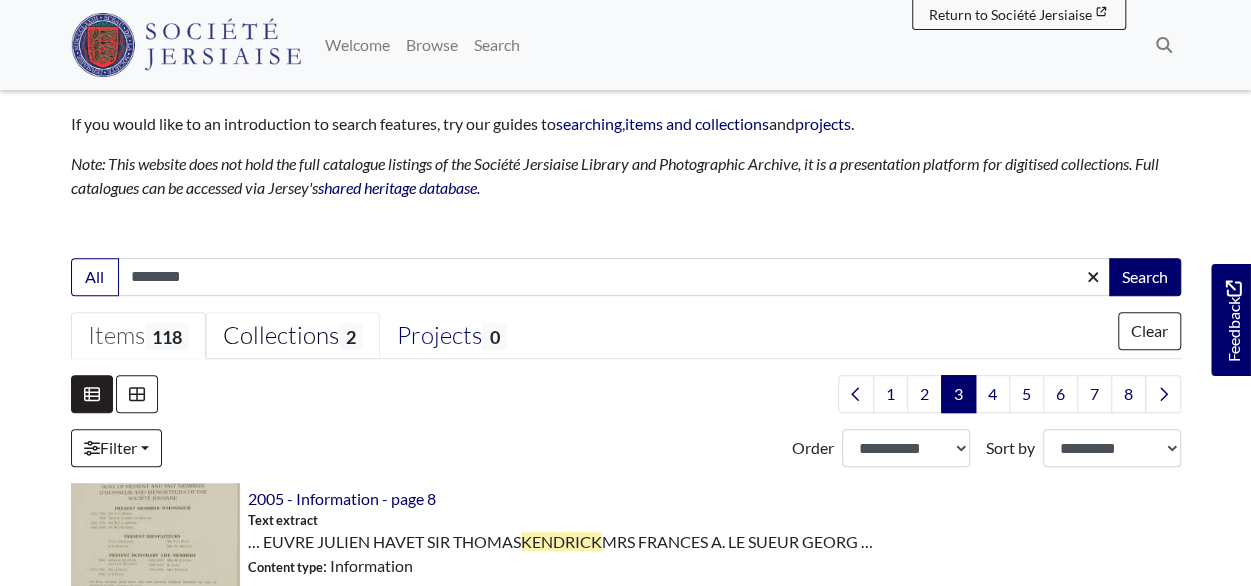 click on "Collections
2" at bounding box center (293, 336) 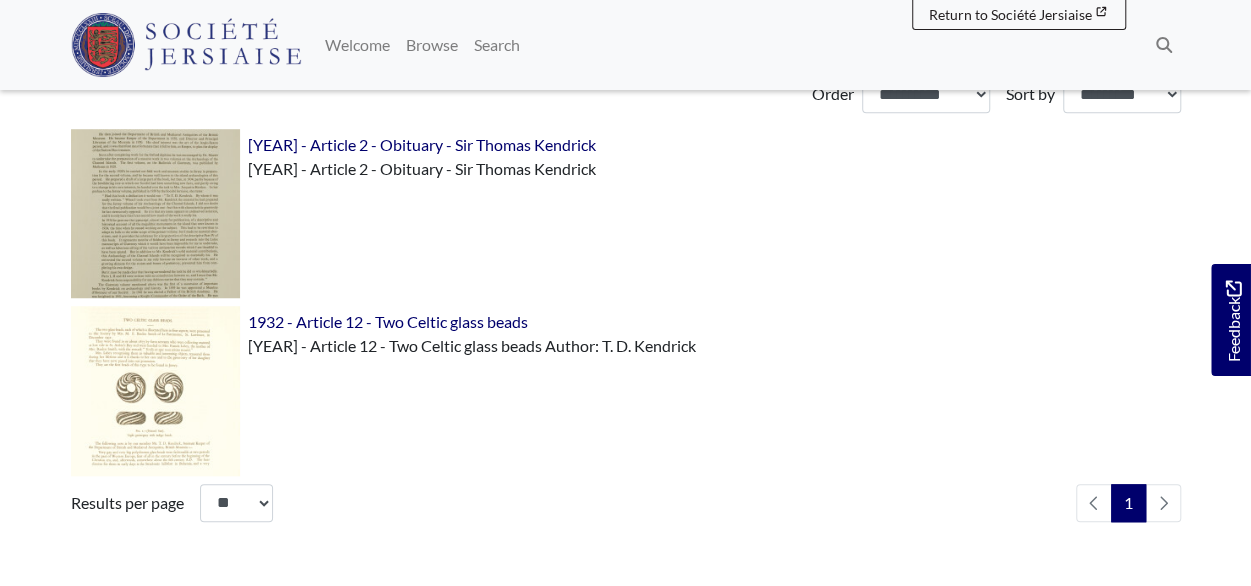 scroll, scrollTop: 640, scrollLeft: 0, axis: vertical 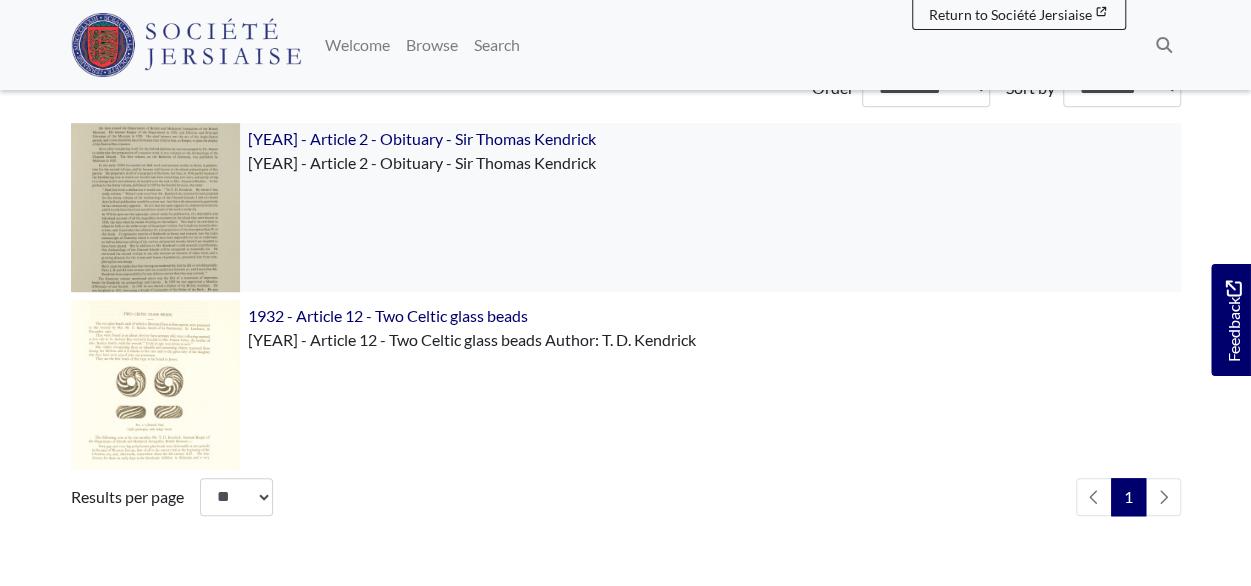 click at bounding box center (155, 207) 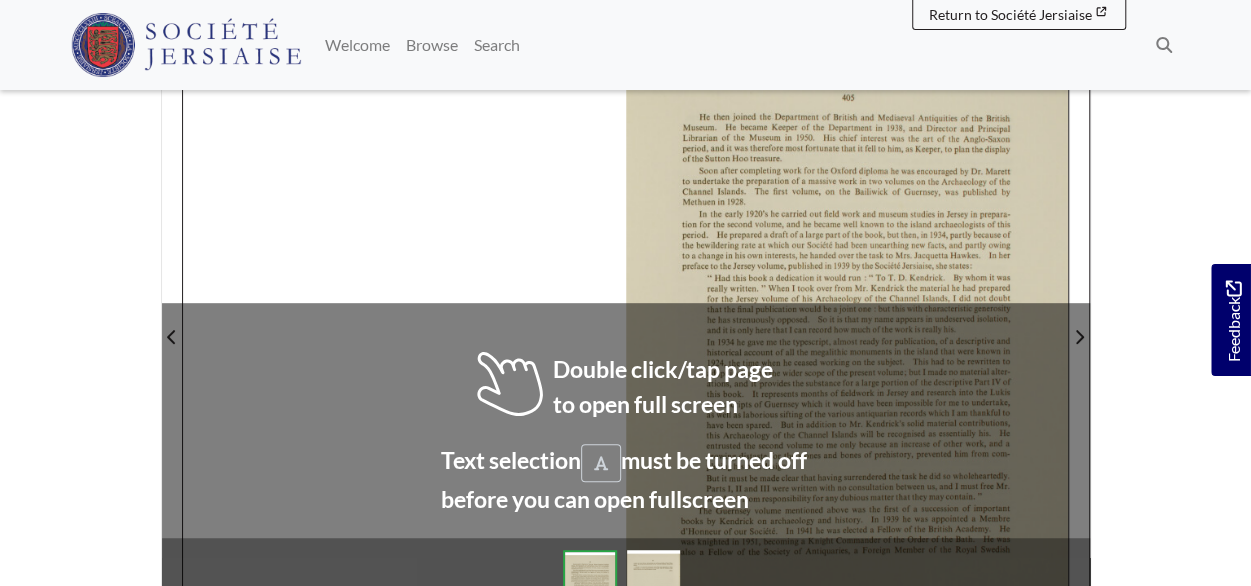 scroll, scrollTop: 400, scrollLeft: 0, axis: vertical 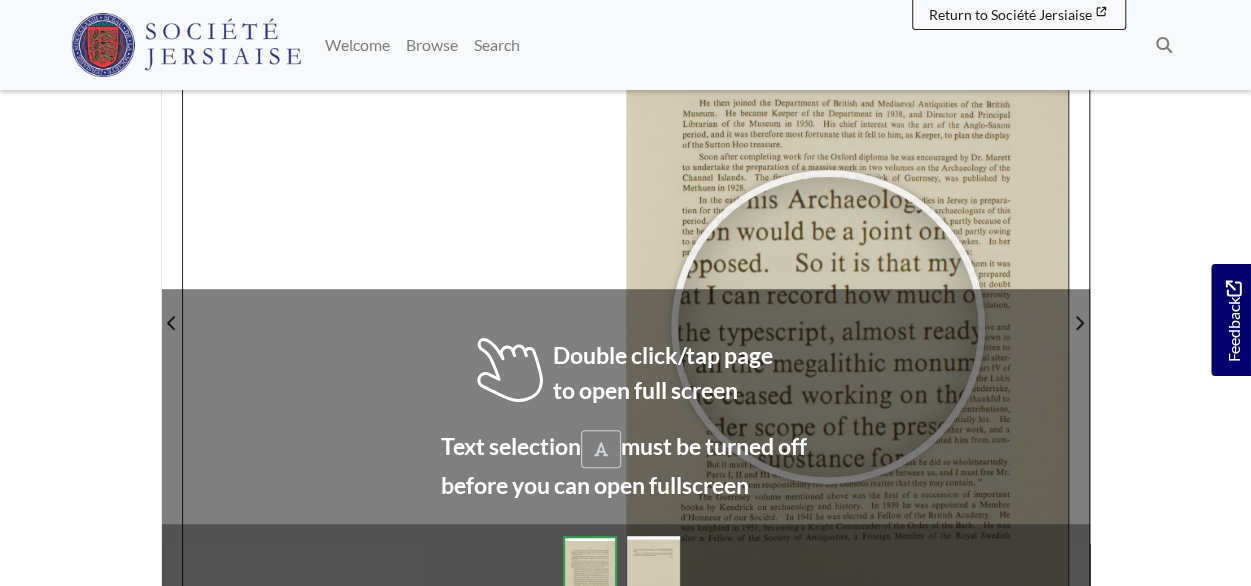 click at bounding box center (828, 327) 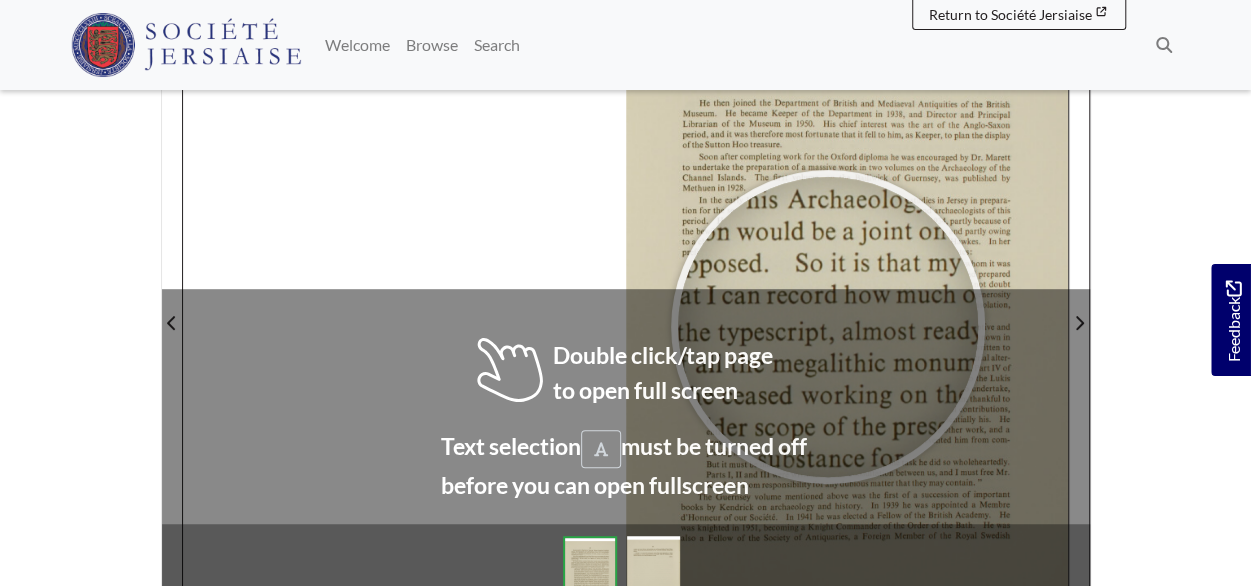 click at bounding box center (828, 327) 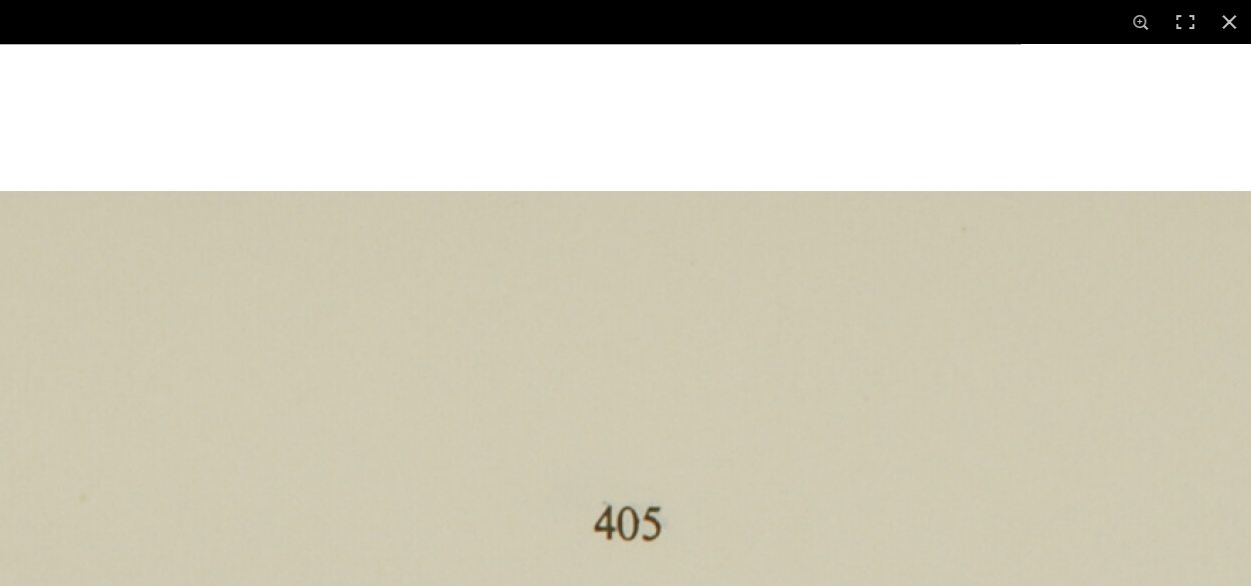 scroll, scrollTop: 950, scrollLeft: 0, axis: vertical 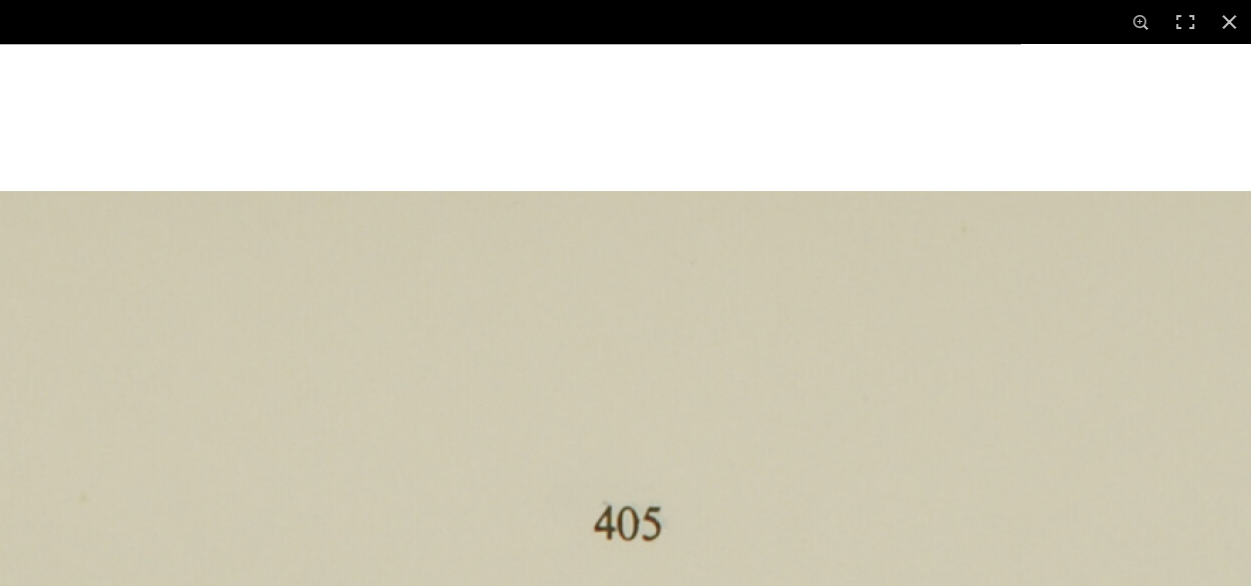 click at bounding box center (622, 1794) 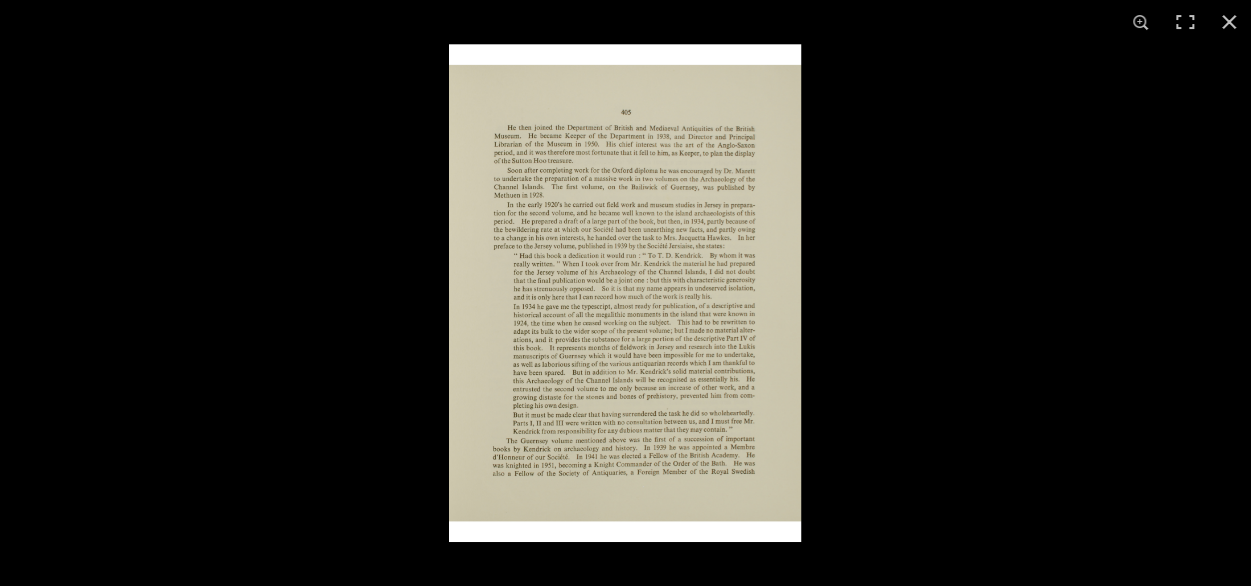 click at bounding box center [625, 293] 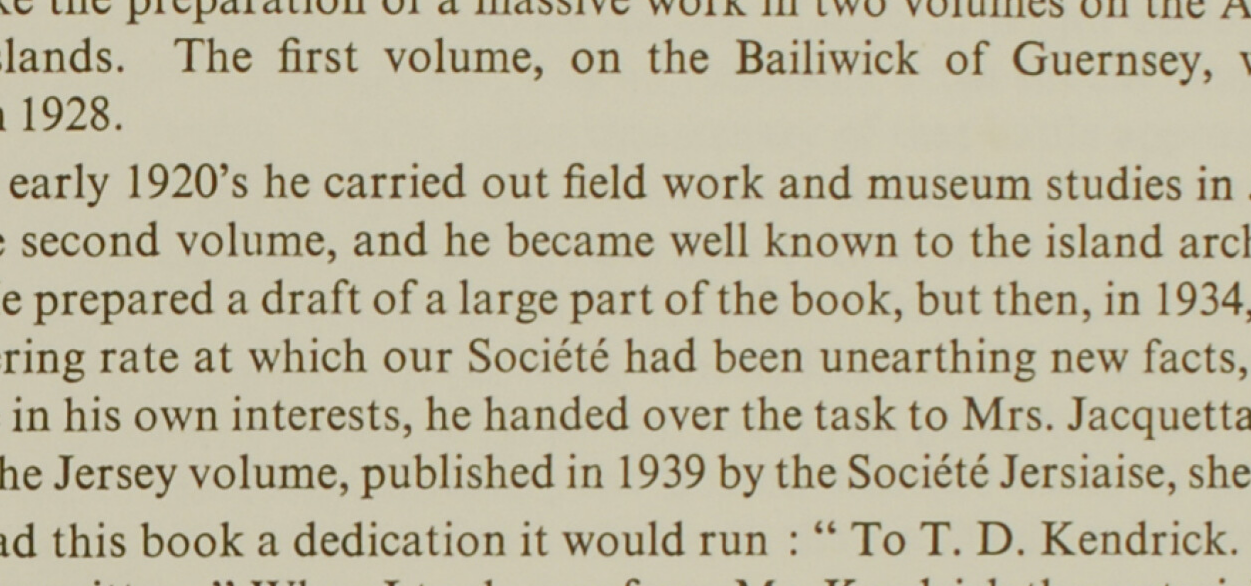 click on "Menu" at bounding box center (625, 200) 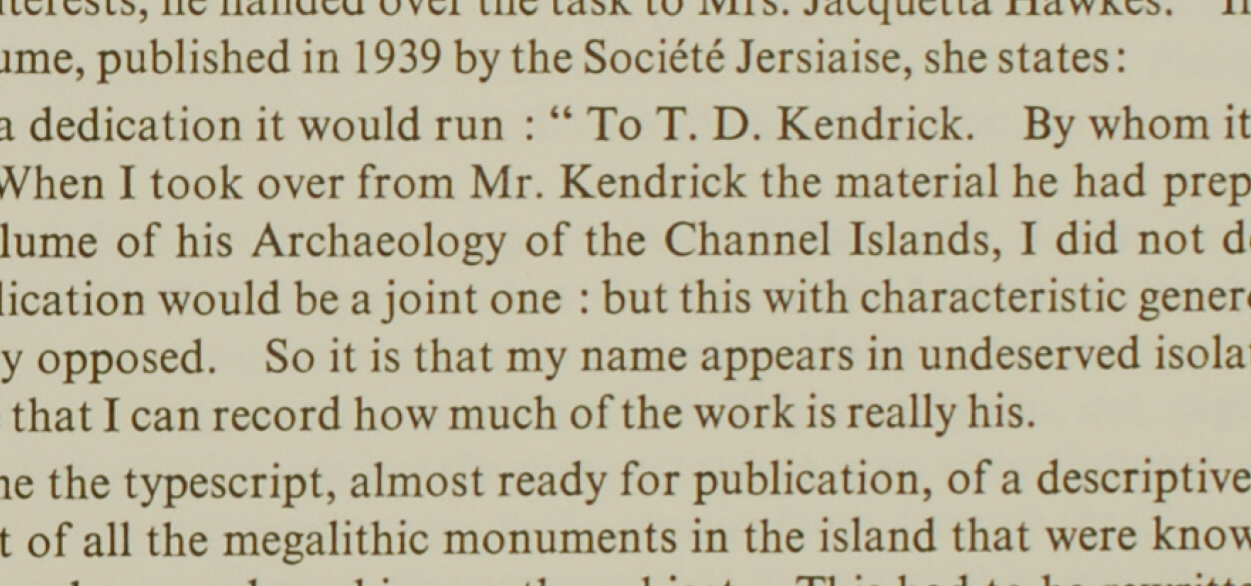 click on "Menu" at bounding box center [625, 200] 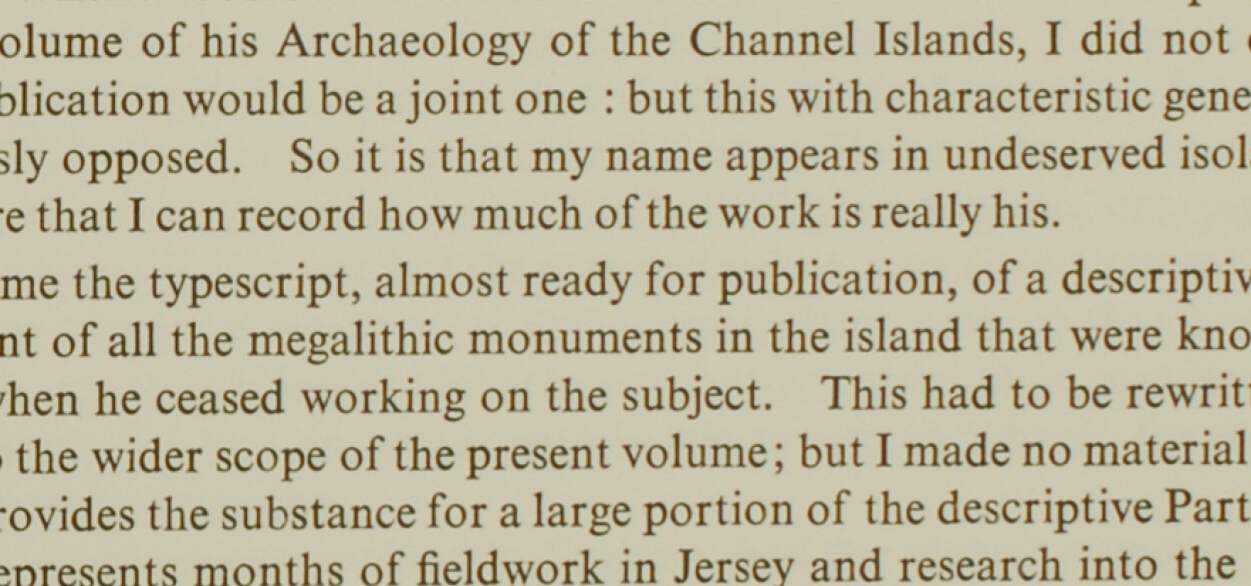 click at bounding box center (453, 188) 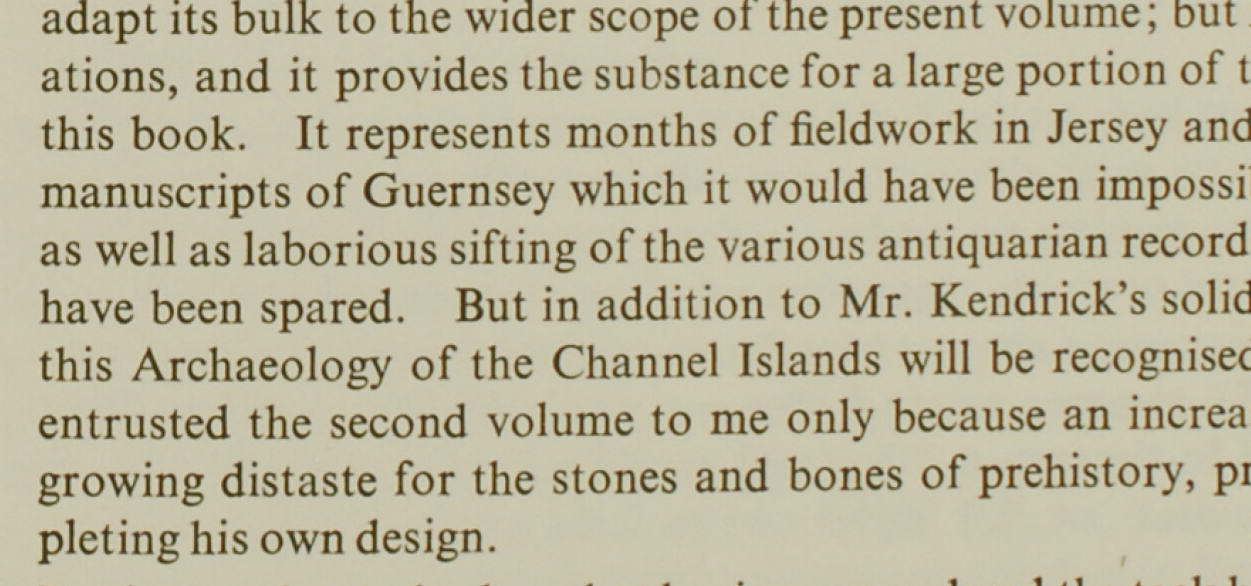 click on "Menu" at bounding box center [625, 200] 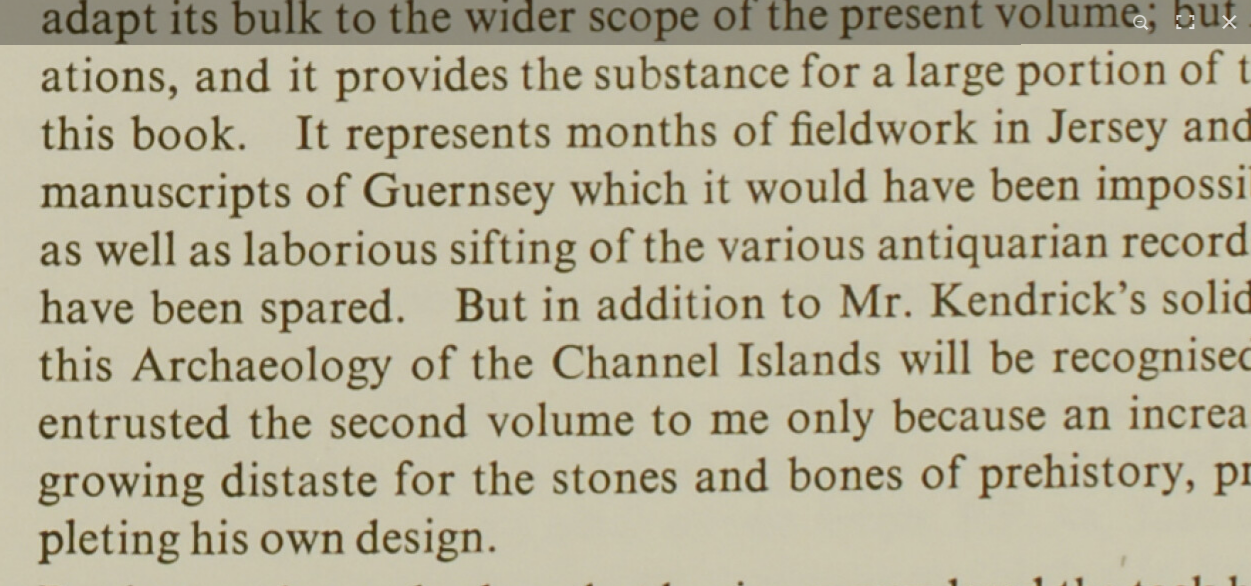 scroll, scrollTop: 703, scrollLeft: 0, axis: vertical 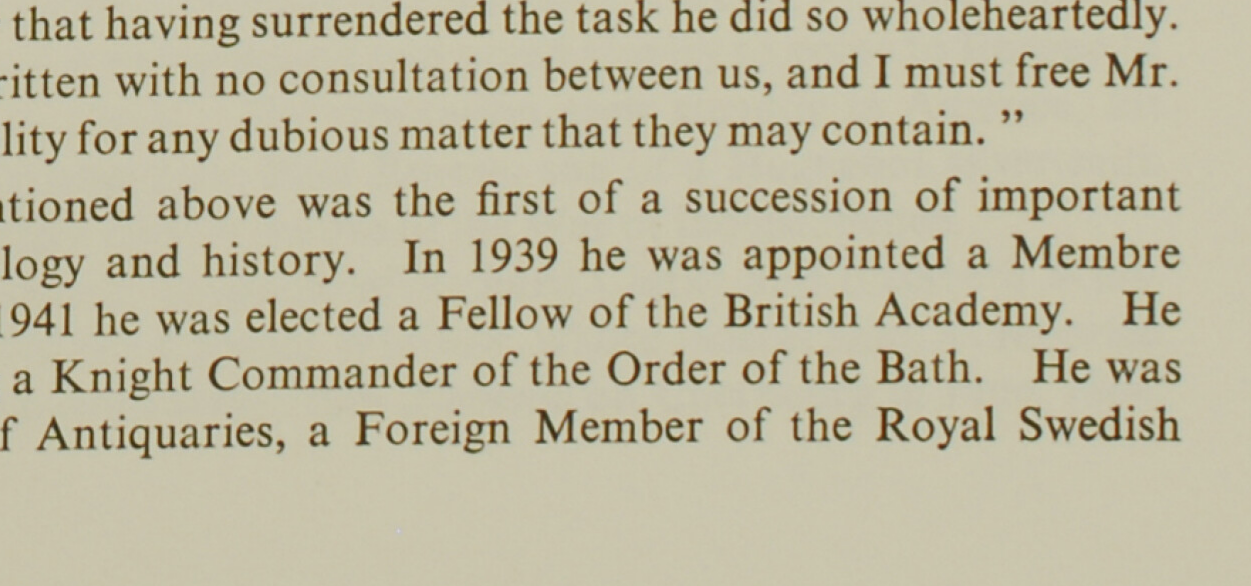 click on "Menu" at bounding box center (625, -181) 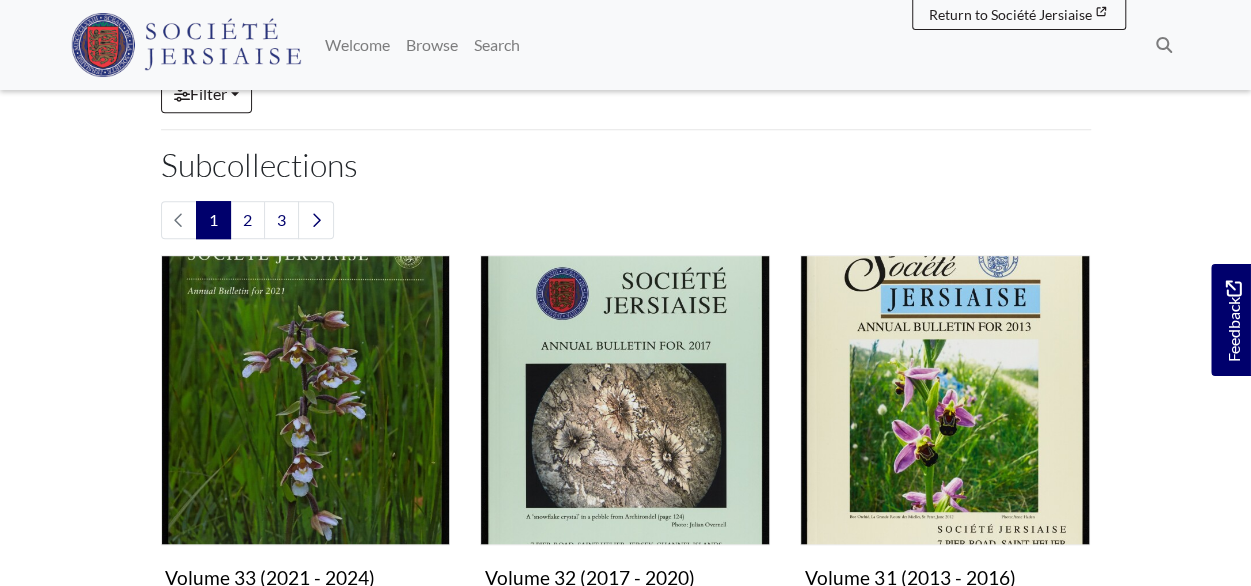 scroll, scrollTop: 480, scrollLeft: 0, axis: vertical 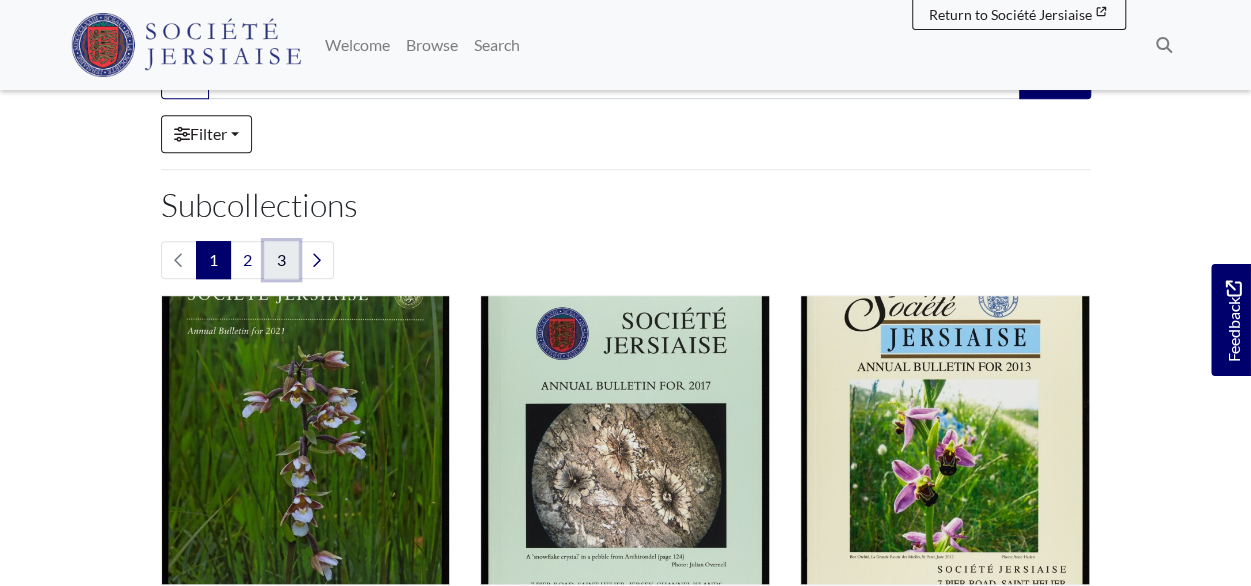 click on "3" at bounding box center (281, 260) 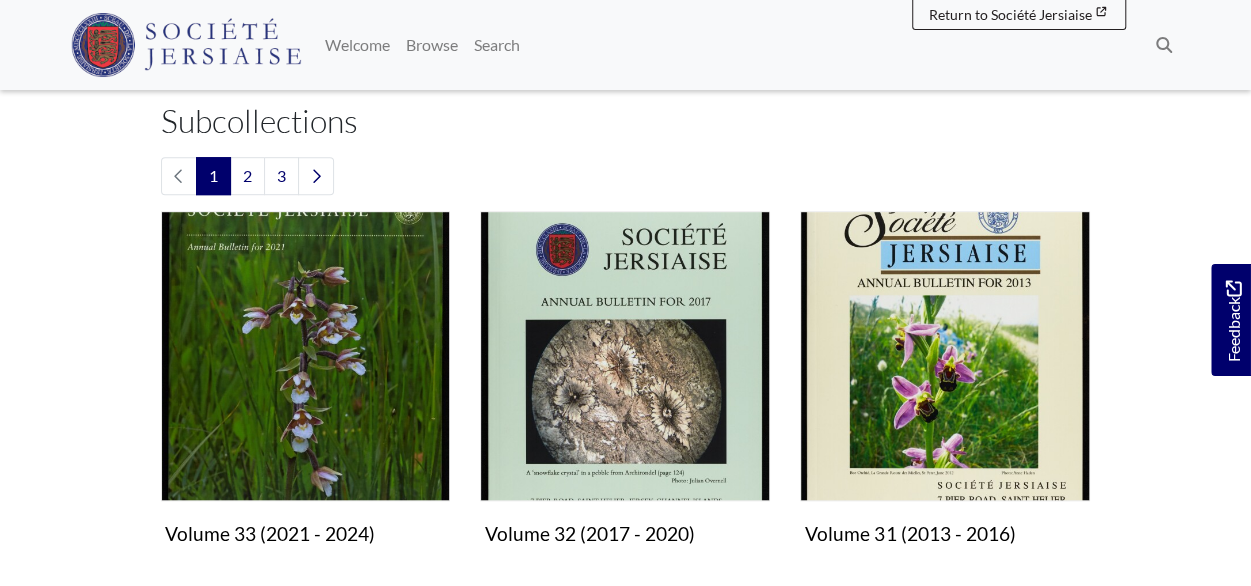scroll, scrollTop: 600, scrollLeft: 0, axis: vertical 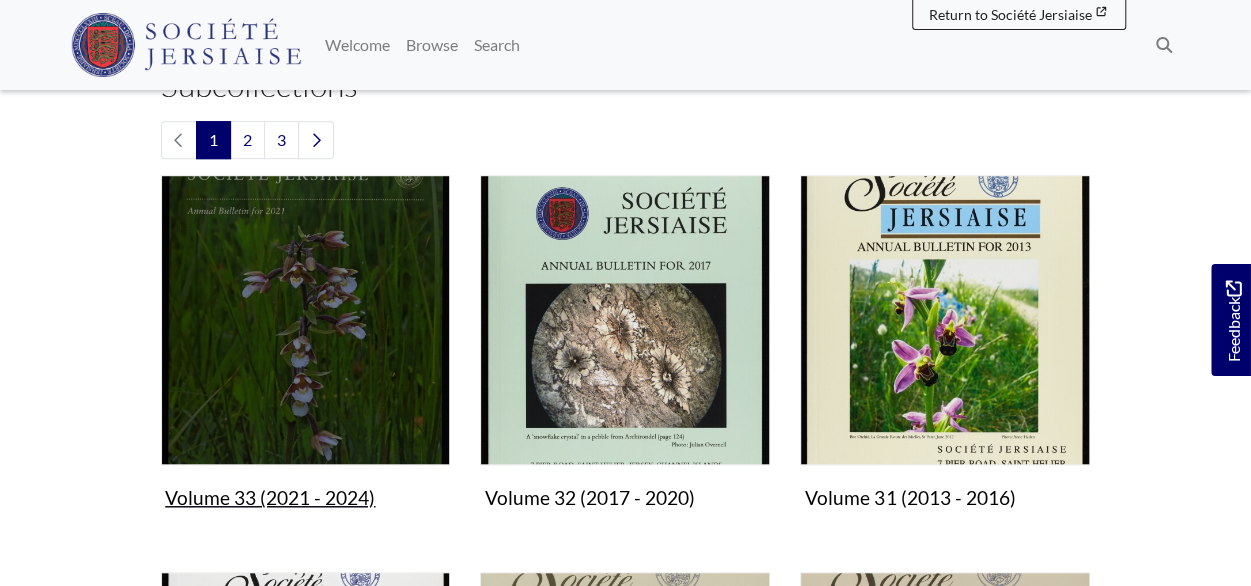 click at bounding box center (306, 320) 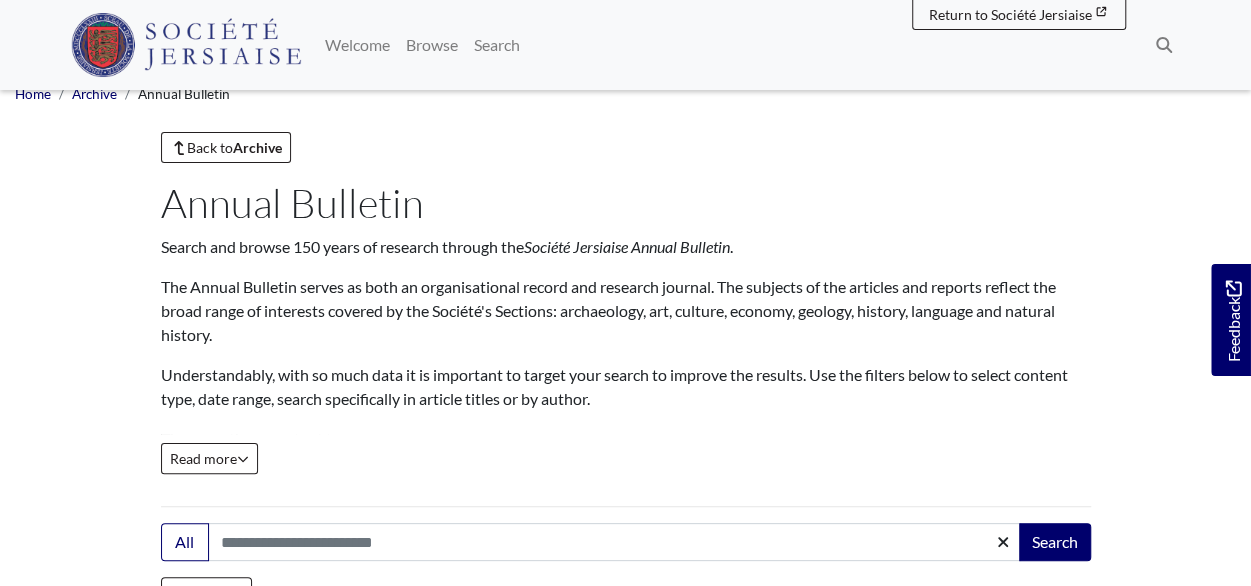 scroll, scrollTop: 0, scrollLeft: 0, axis: both 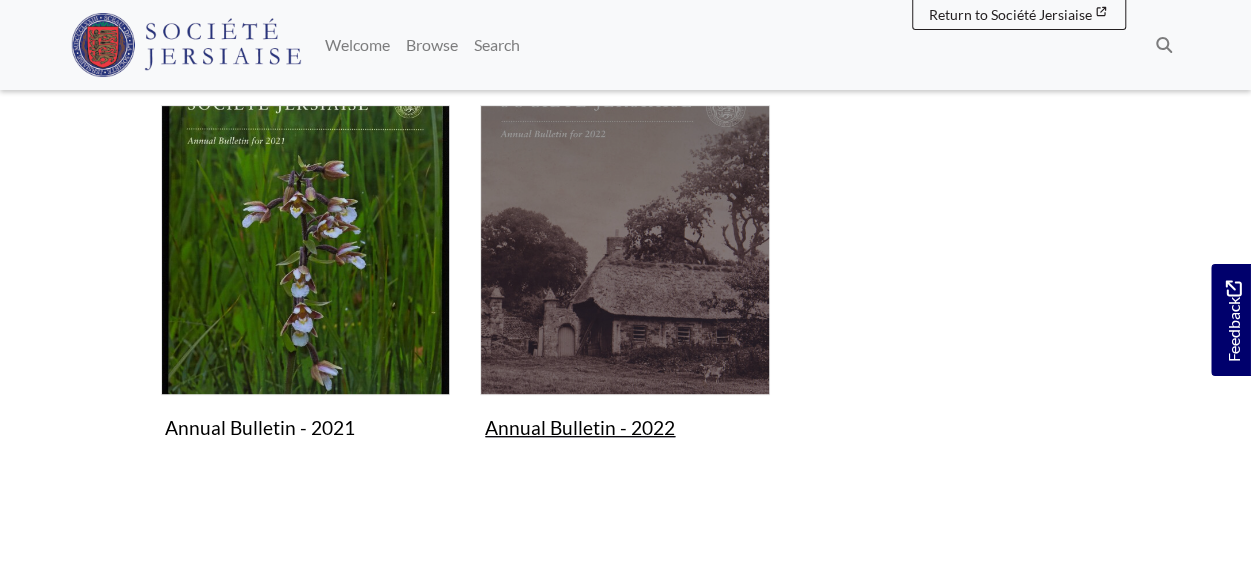 click on "Annual Bulletin - 2022
Collection" at bounding box center [625, 276] 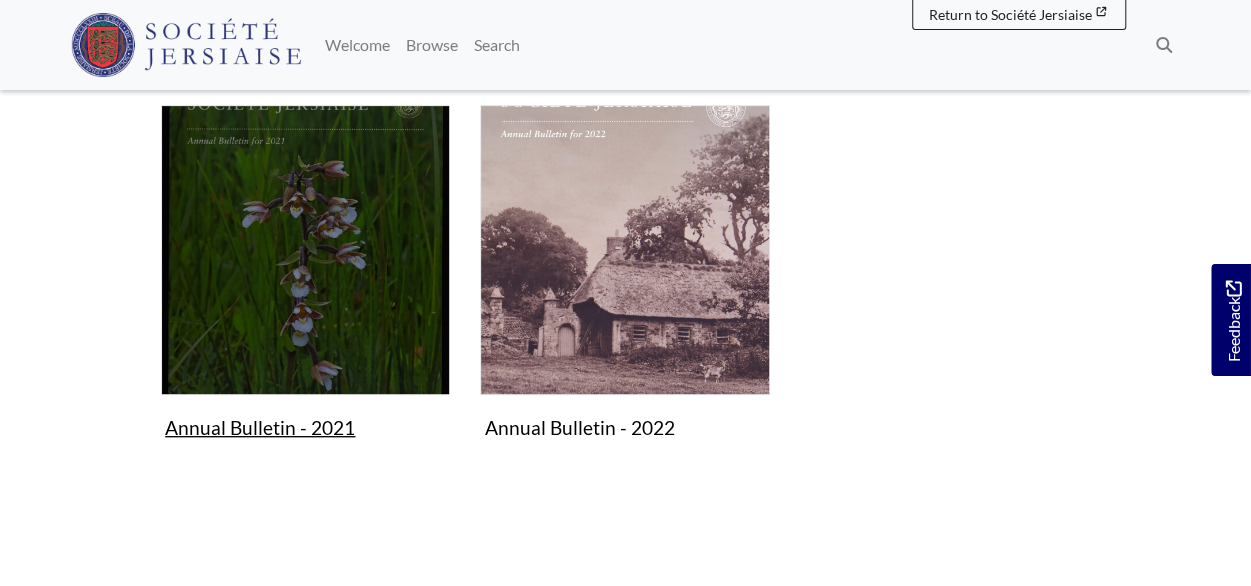 click on "Annual Bulletin - 2021
Collection" at bounding box center (306, 276) 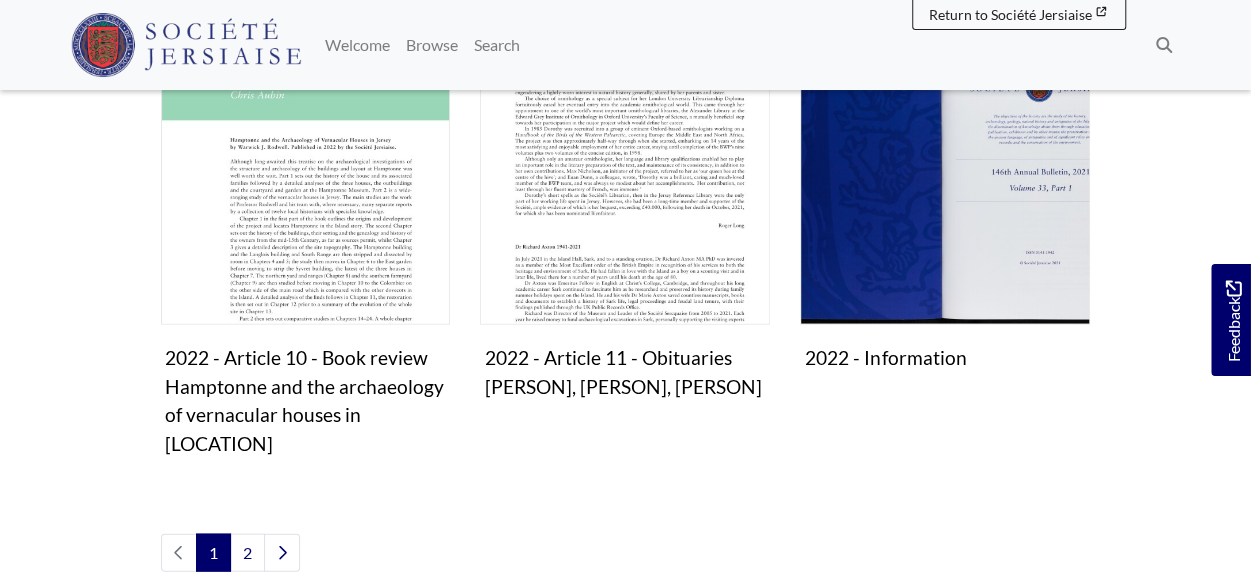 scroll, scrollTop: 1840, scrollLeft: 0, axis: vertical 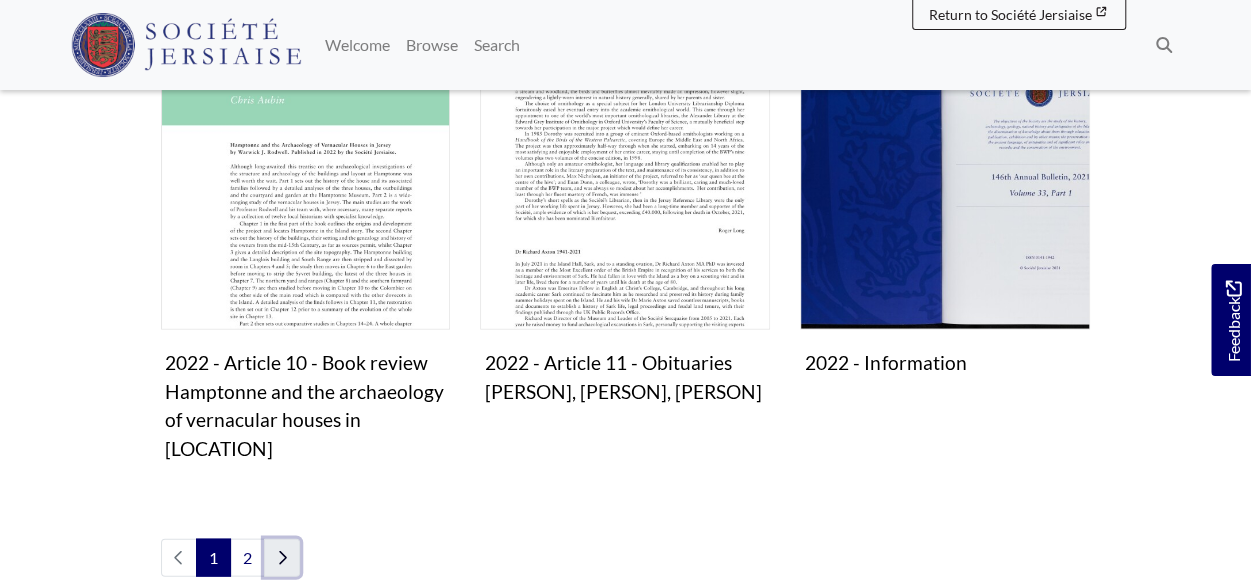 click at bounding box center [282, 557] 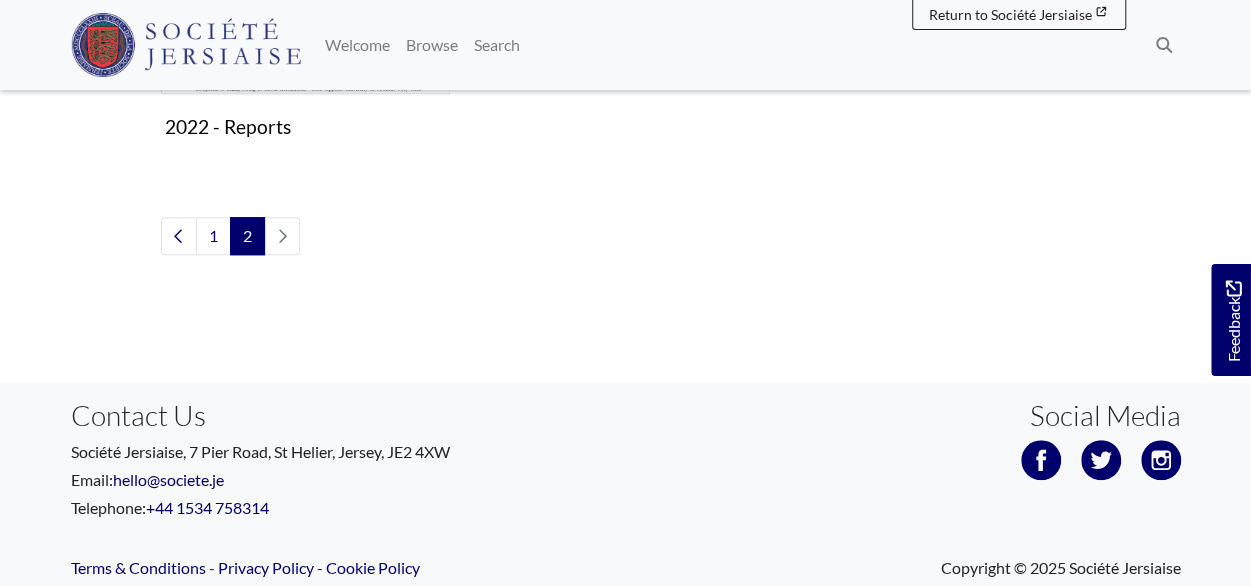 scroll, scrollTop: 720, scrollLeft: 0, axis: vertical 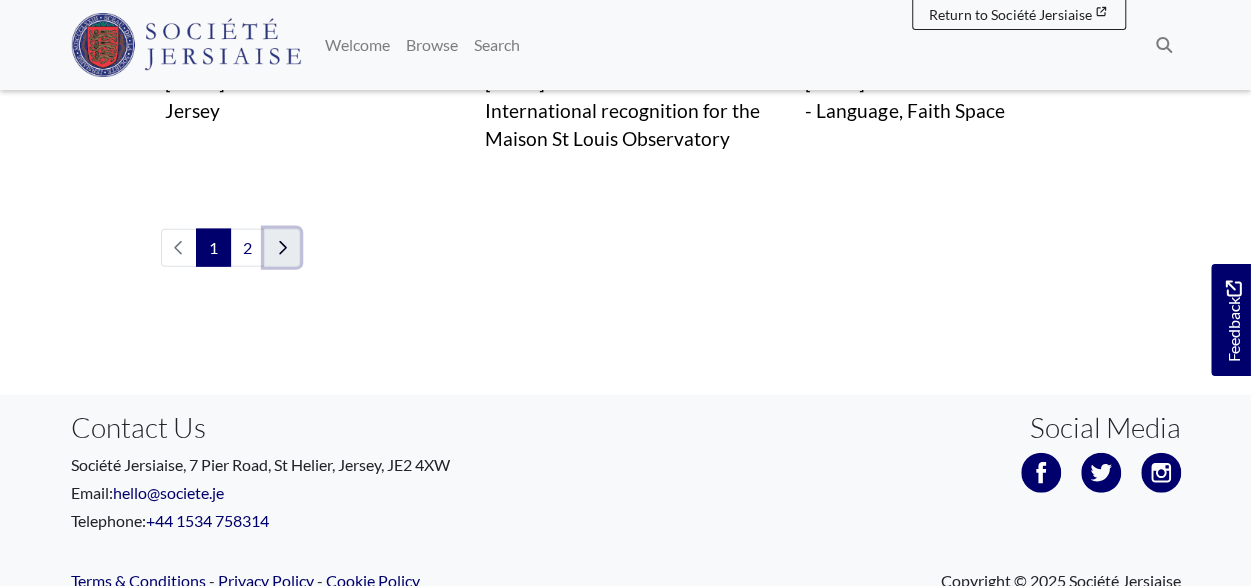 click 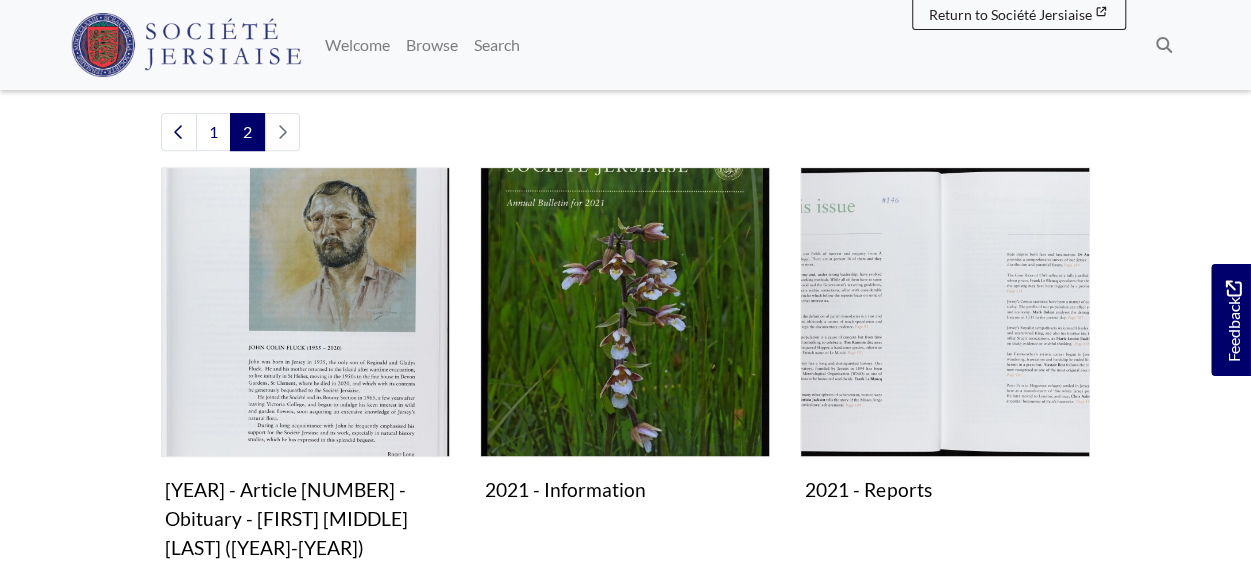 scroll, scrollTop: 360, scrollLeft: 0, axis: vertical 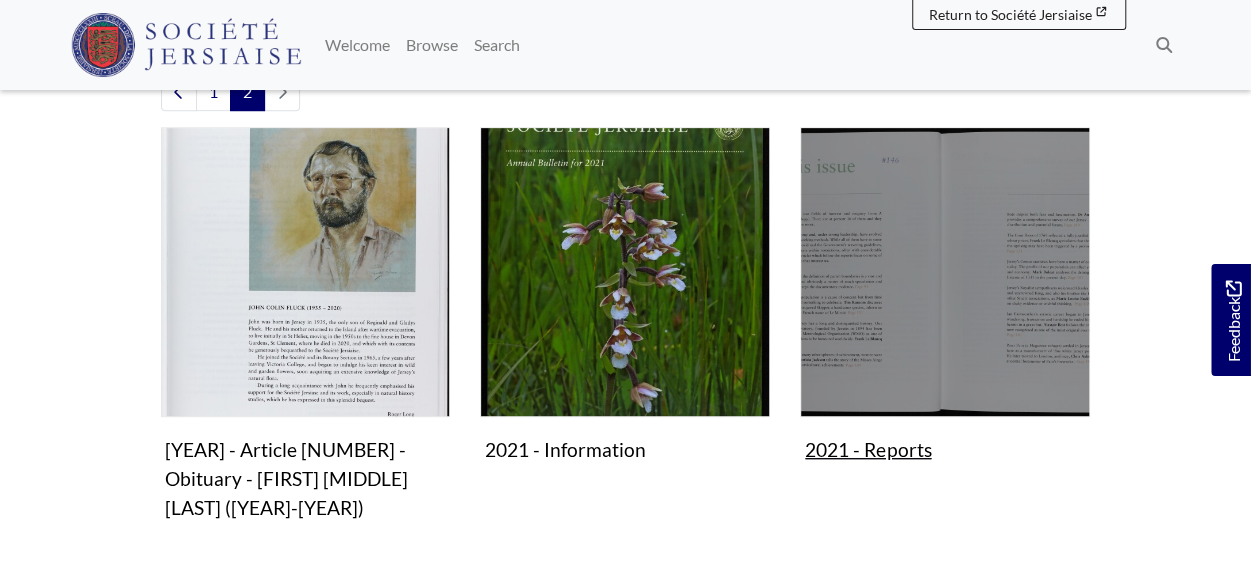 click on "2021 - Reports
Collection" at bounding box center [945, 298] 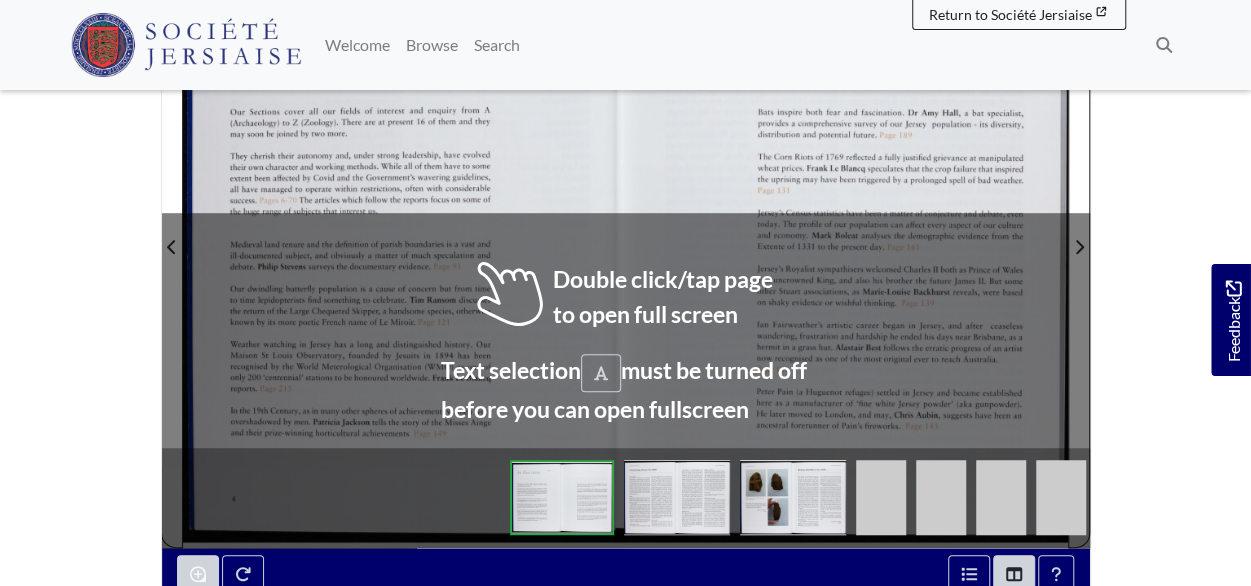 scroll, scrollTop: 480, scrollLeft: 0, axis: vertical 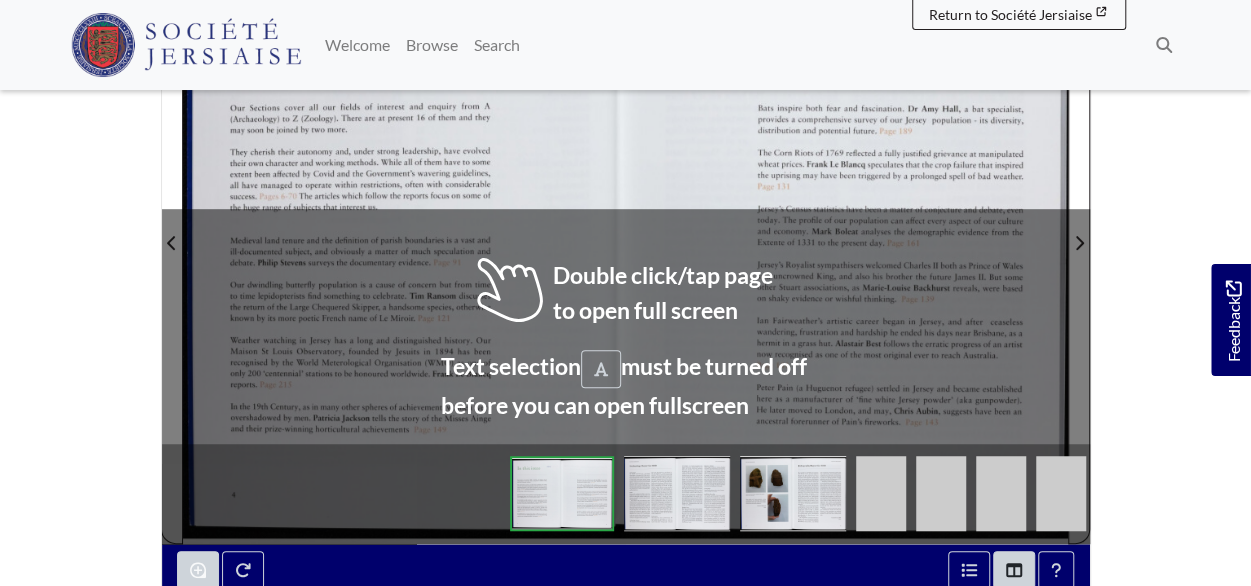 click at bounding box center [793, 493] 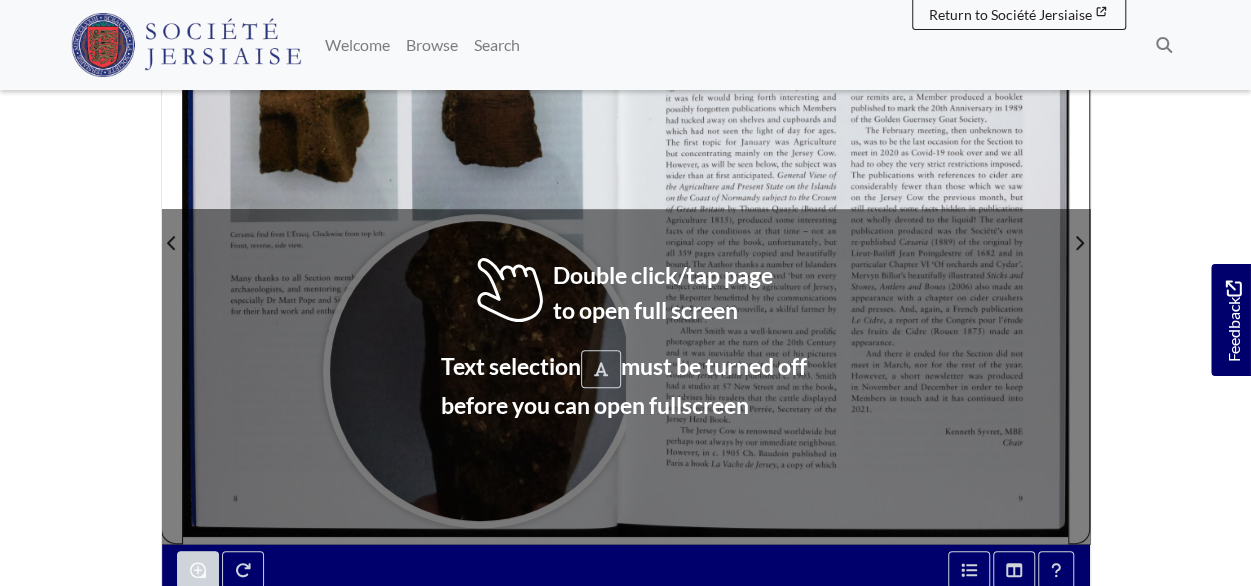 click at bounding box center [480, 371] 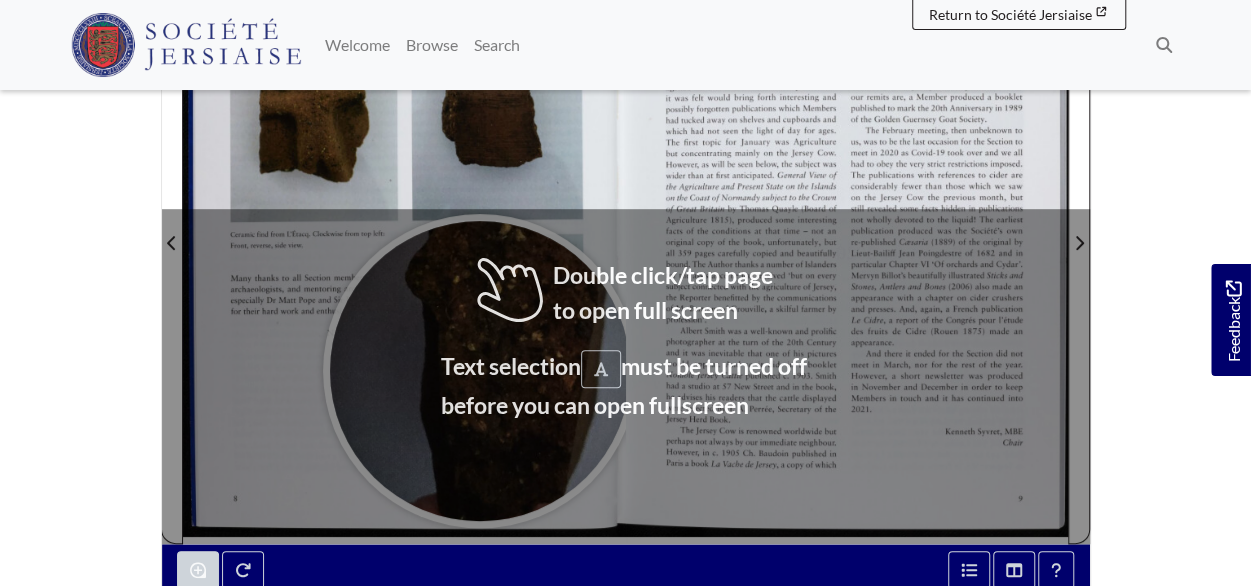 click at bounding box center (480, 371) 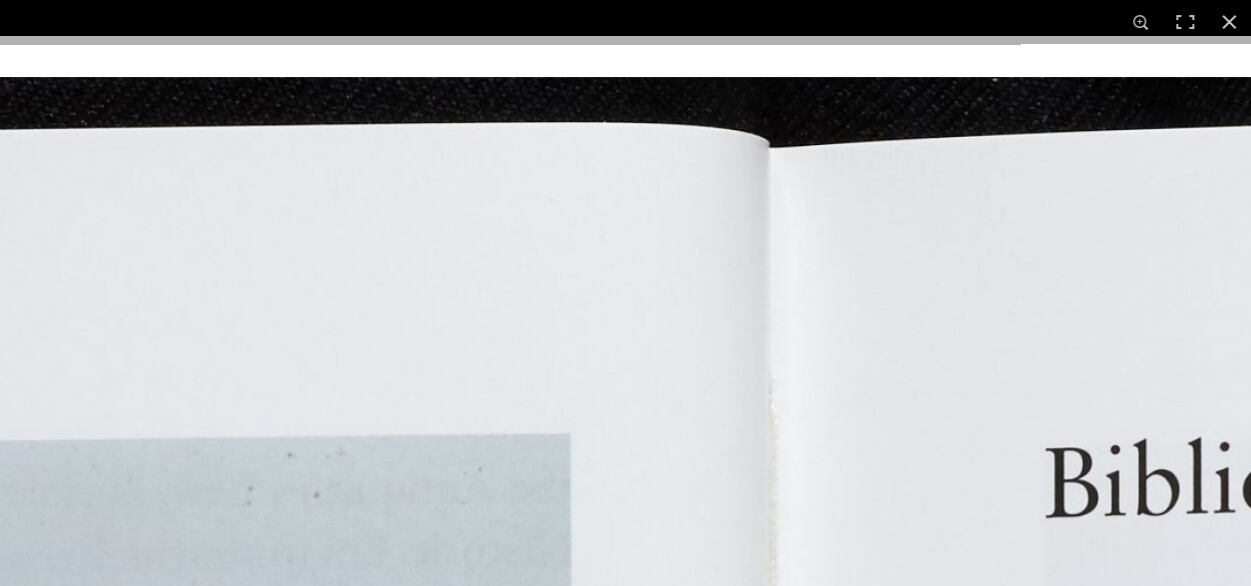click at bounding box center (818, 1786) 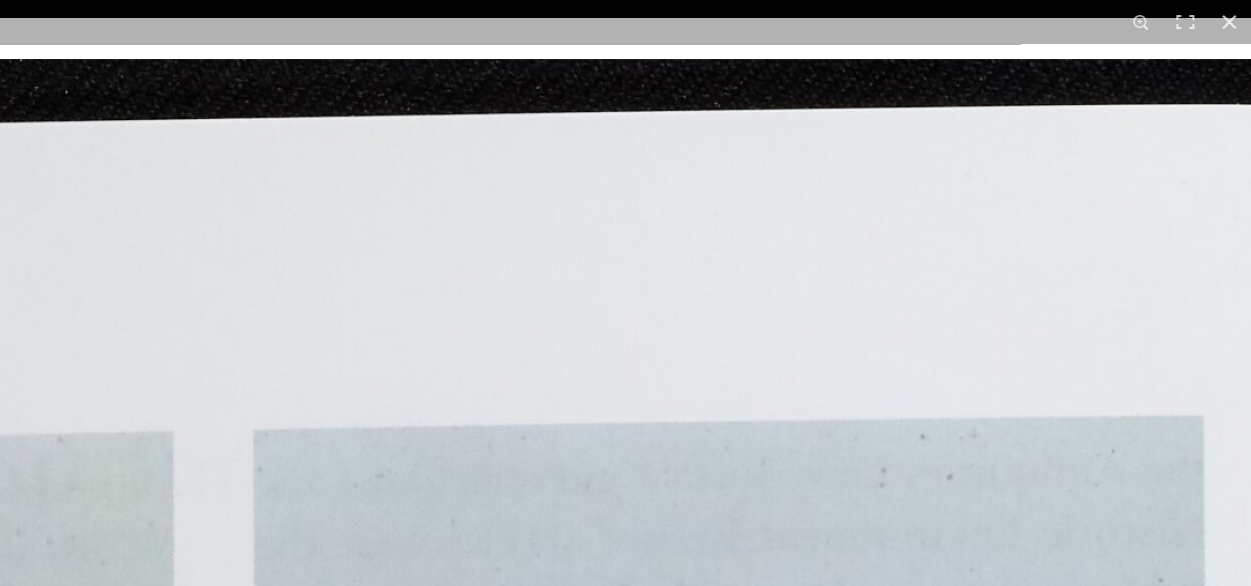 scroll, scrollTop: 917, scrollLeft: 0, axis: vertical 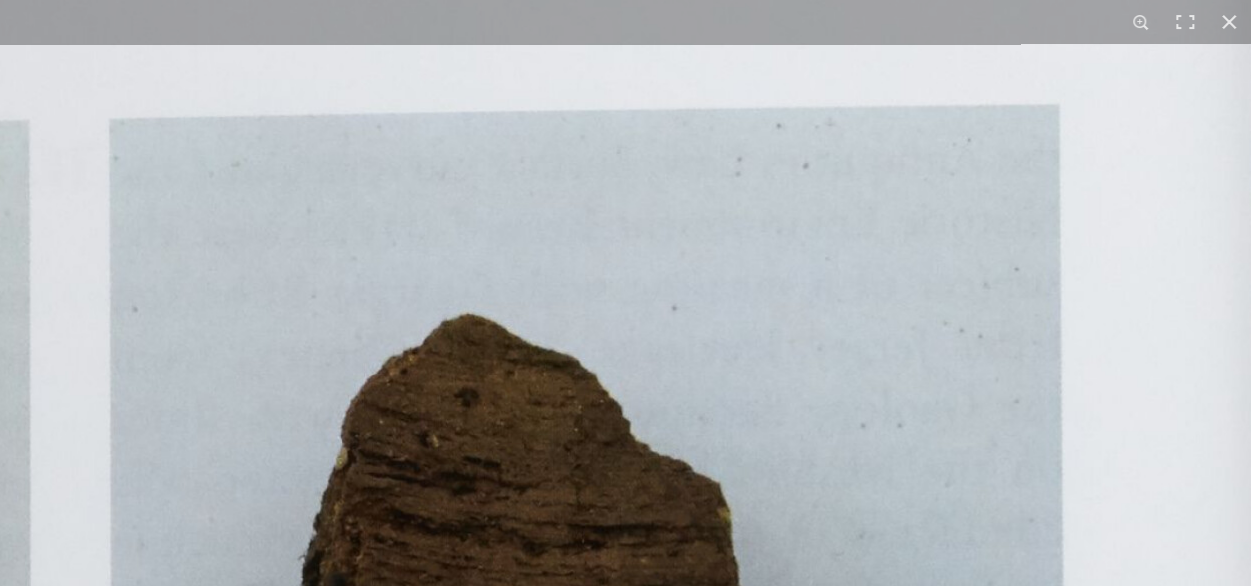 click at bounding box center (1307, 1457) 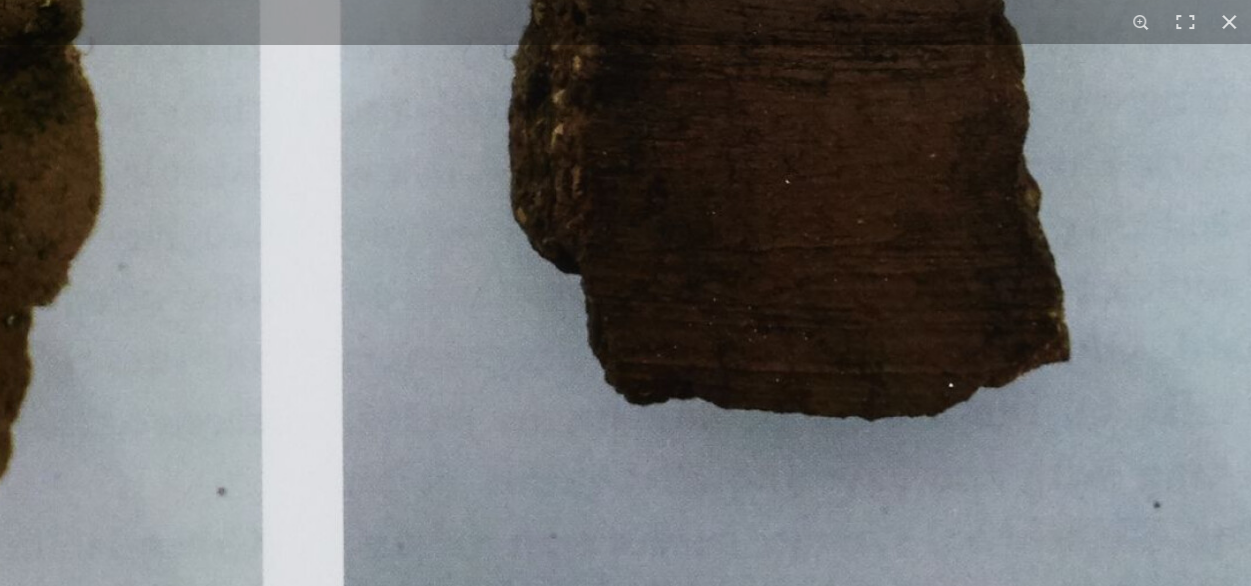 click at bounding box center [1536, 775] 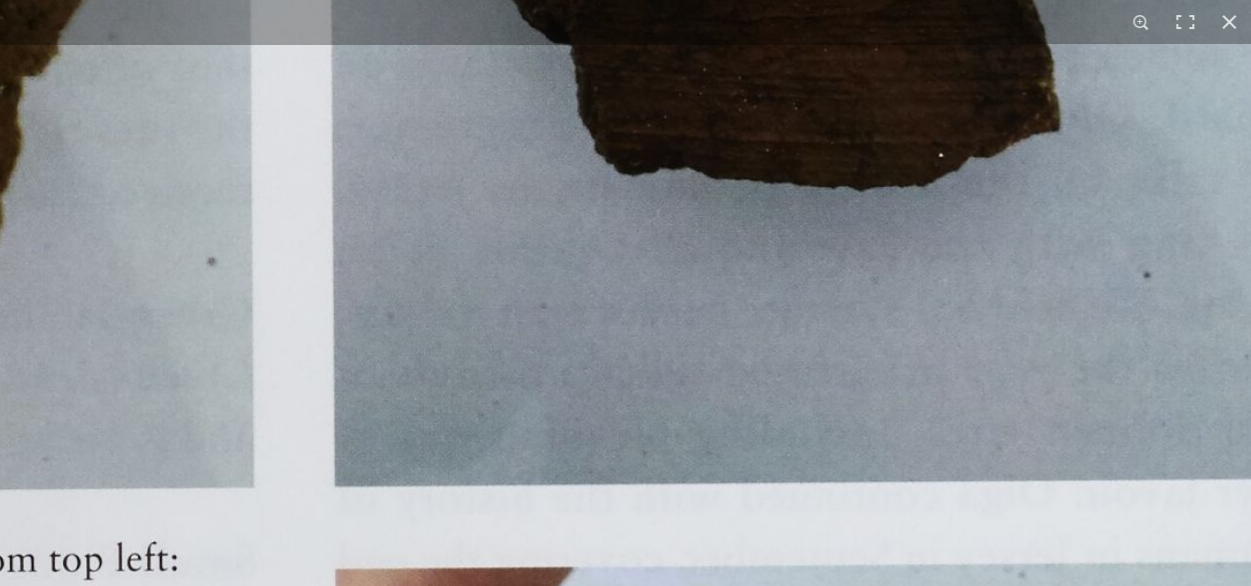click at bounding box center [1526, 545] 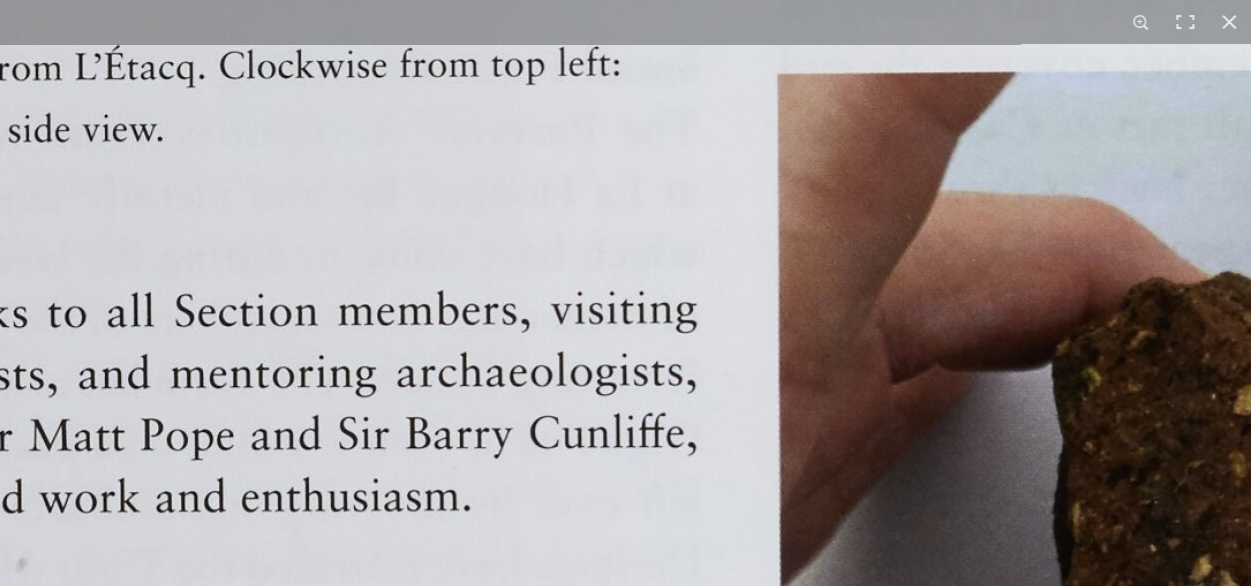 click at bounding box center (1968, 50) 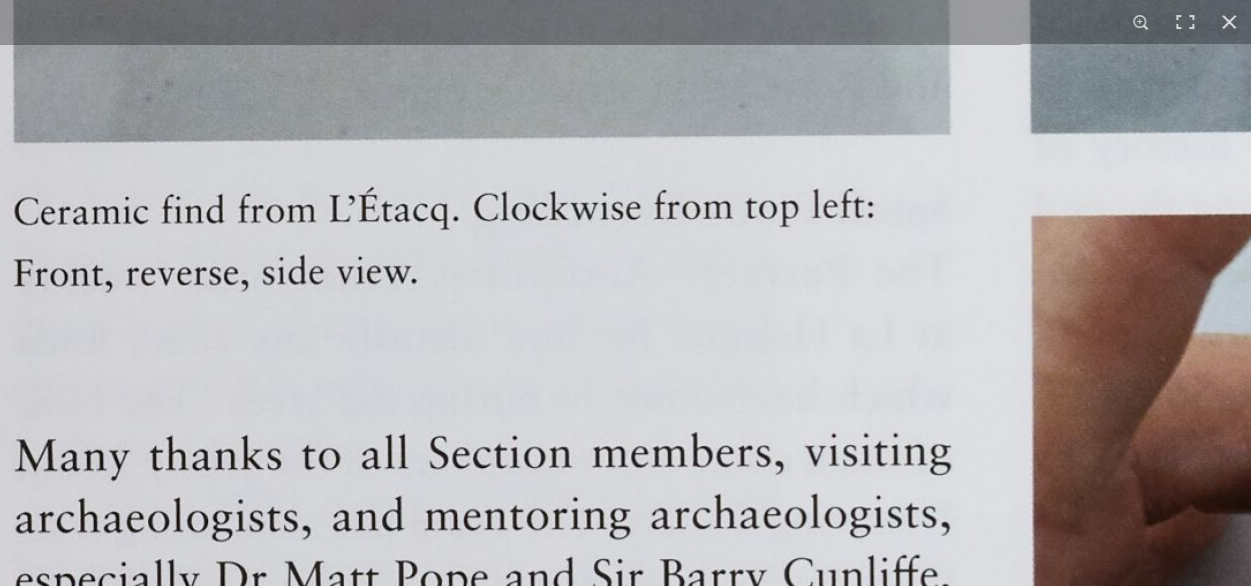 click at bounding box center [2222, 192] 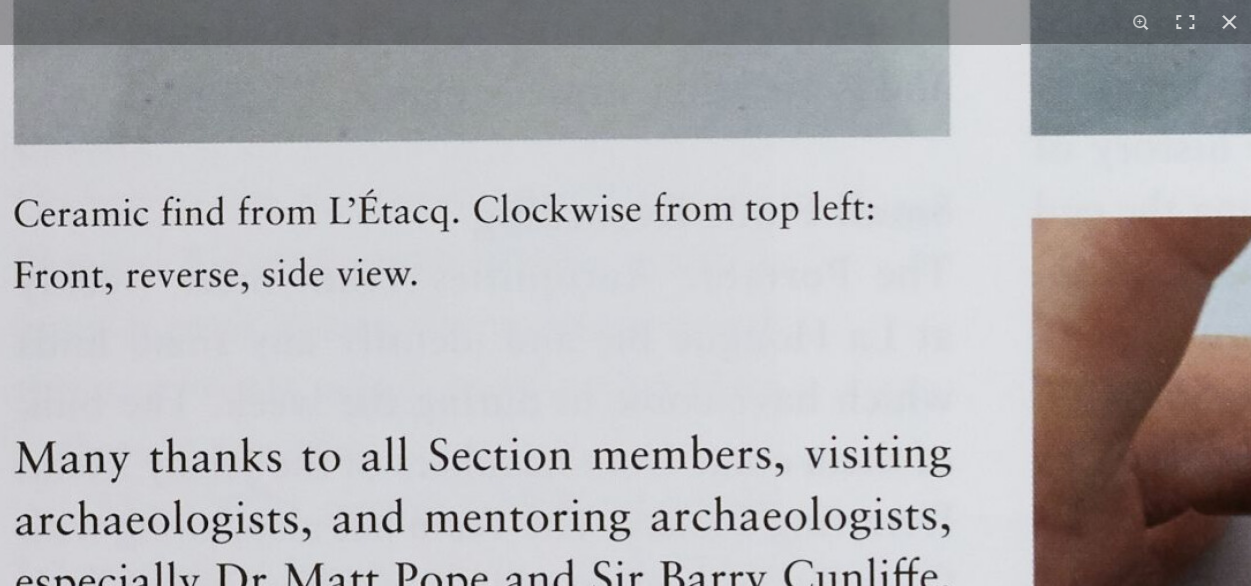 click at bounding box center (2222, 194) 